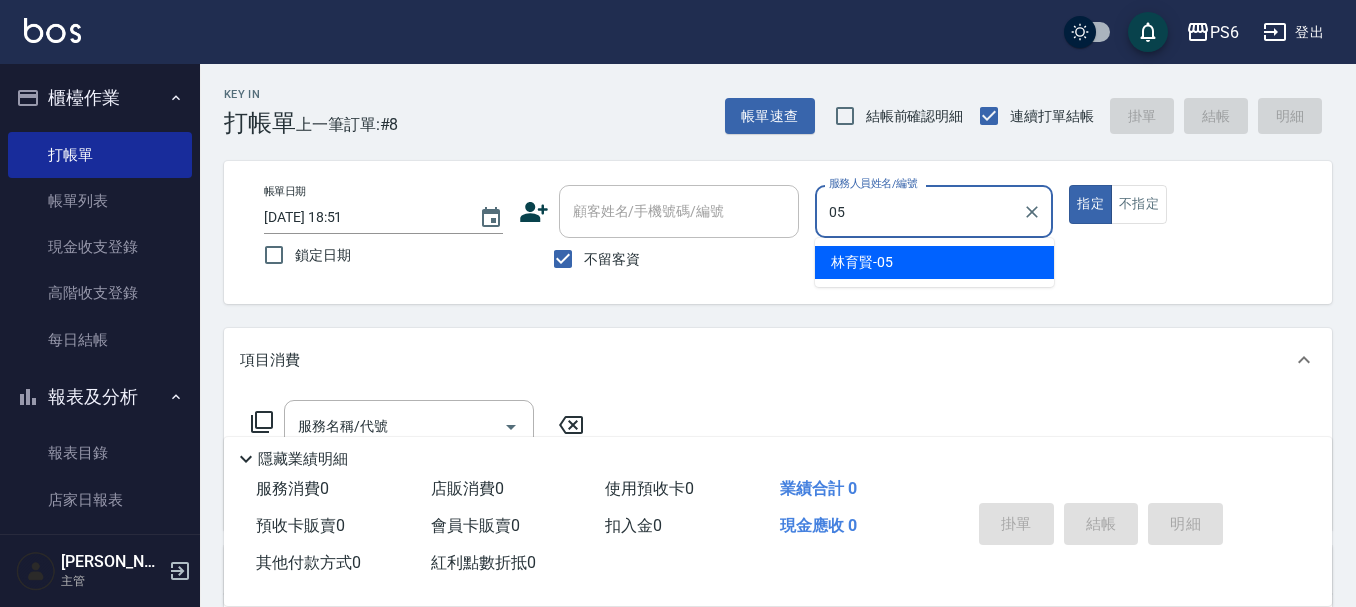 scroll, scrollTop: 0, scrollLeft: 0, axis: both 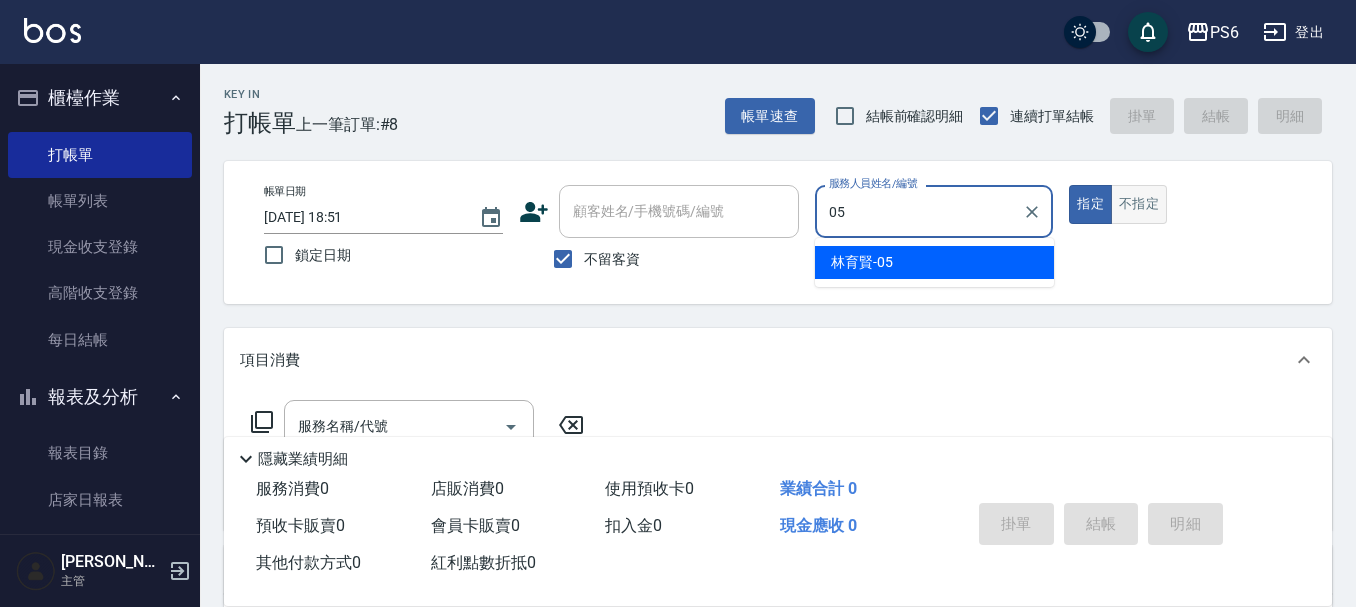 drag, startPoint x: 0, startPoint y: 0, endPoint x: 1145, endPoint y: 217, distance: 1165.3815 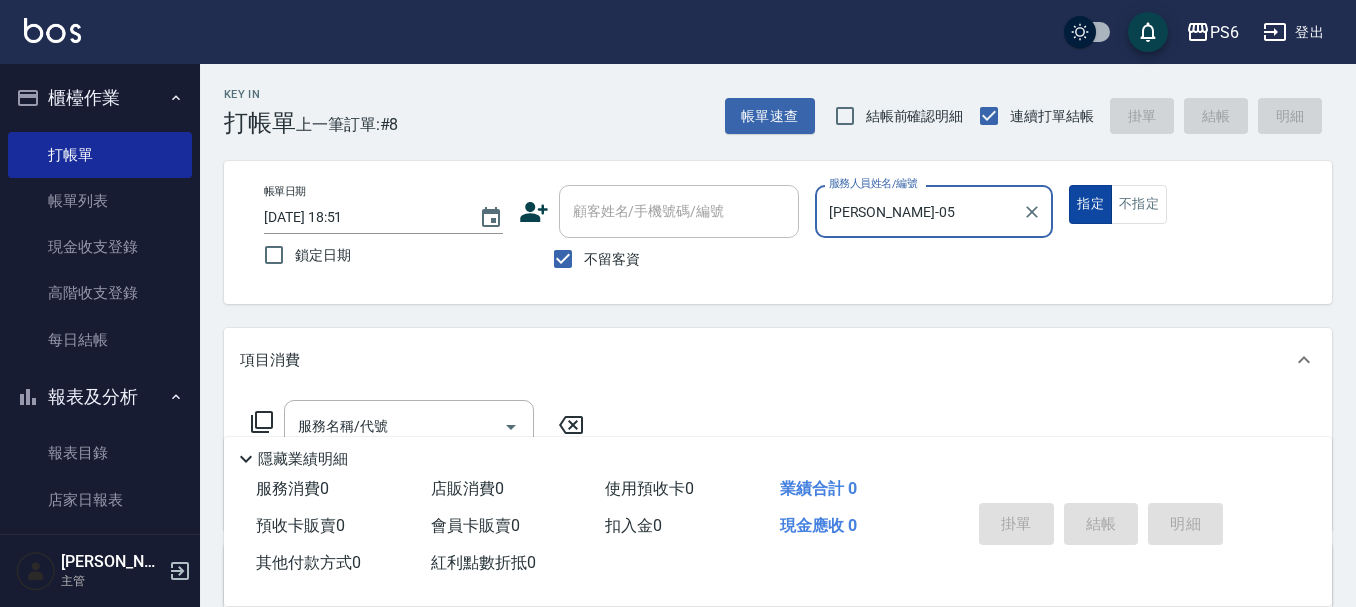 type on "[PERSON_NAME]-05" 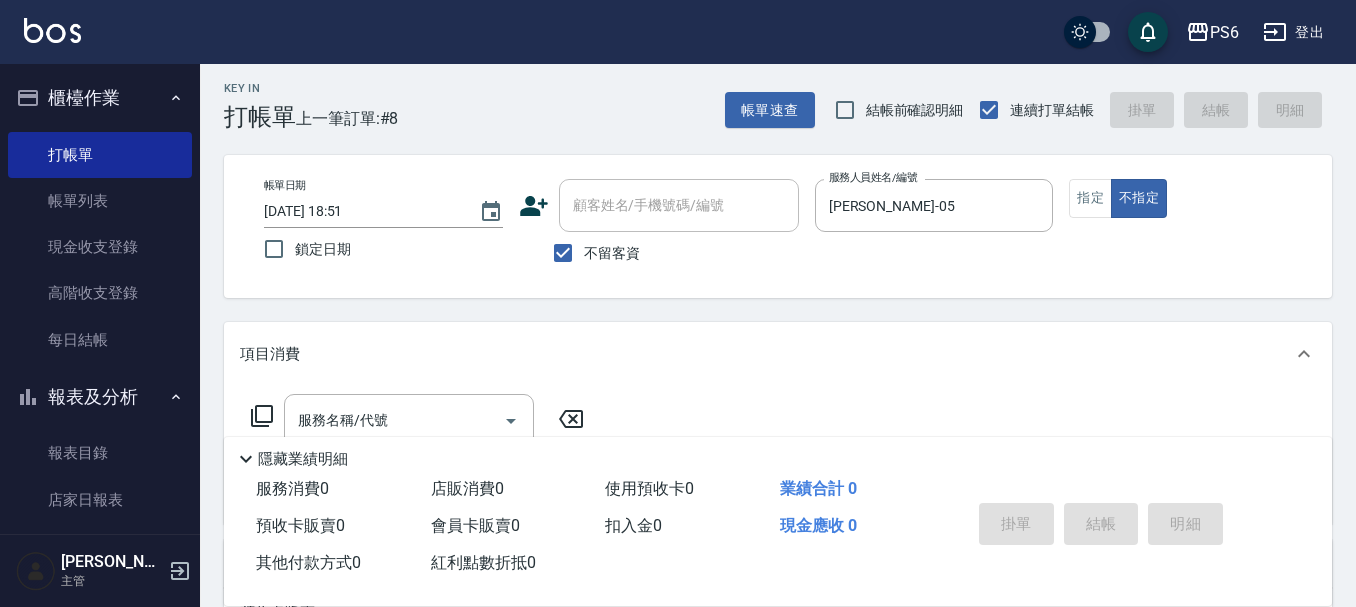 scroll, scrollTop: 100, scrollLeft: 0, axis: vertical 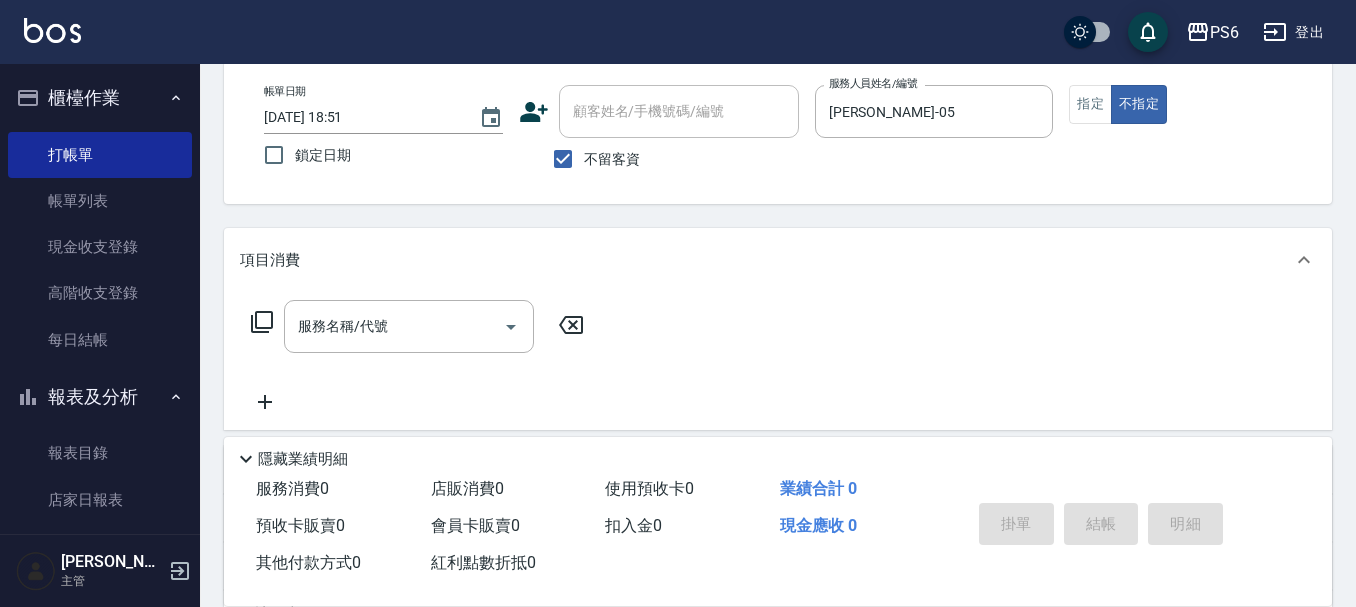 click on "服務名稱/代號 服務名稱/代號" at bounding box center [418, 326] 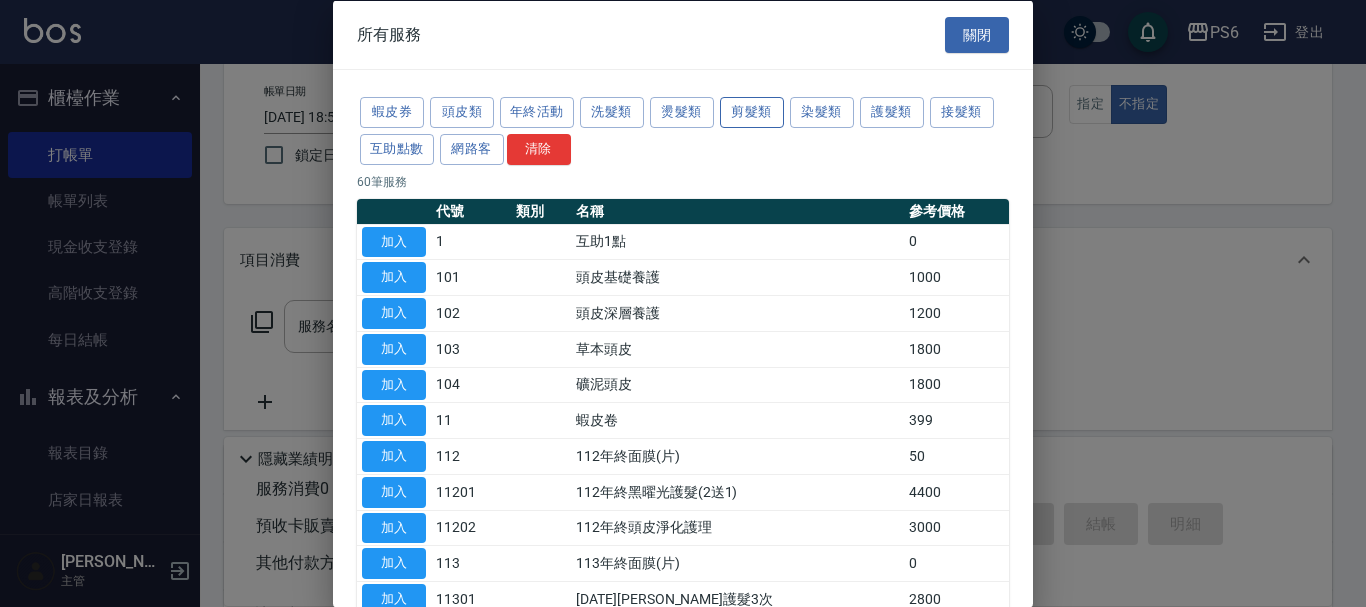 click on "剪髮類" at bounding box center [752, 112] 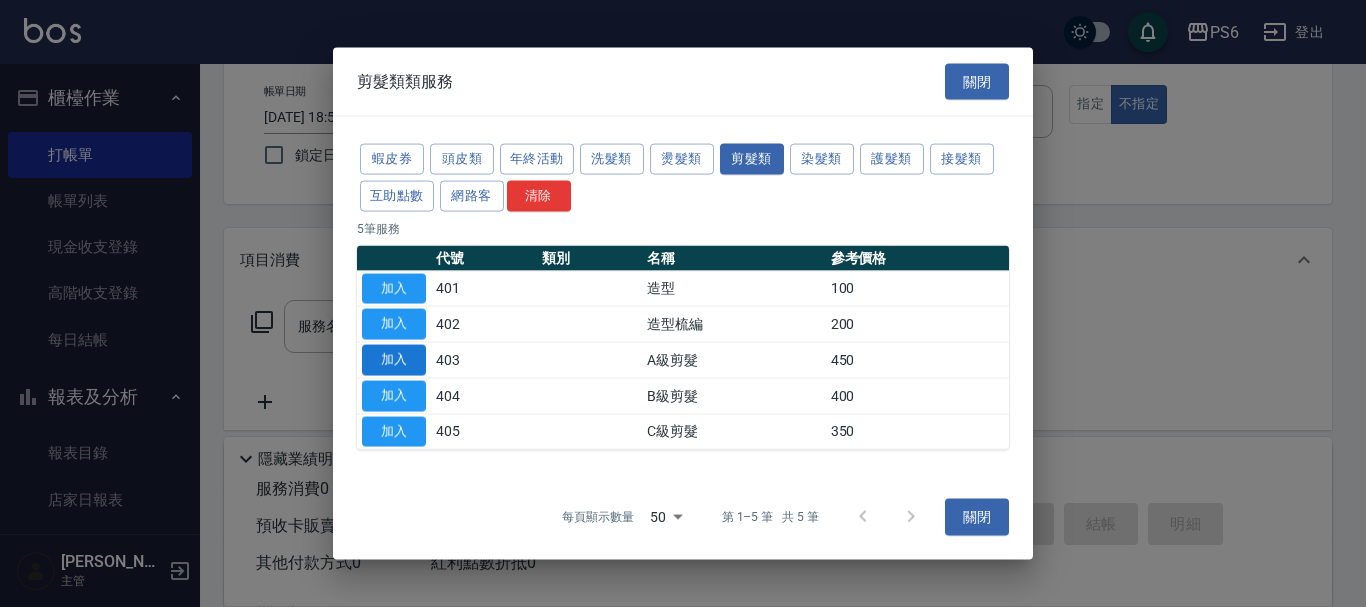 click on "加入" at bounding box center [394, 360] 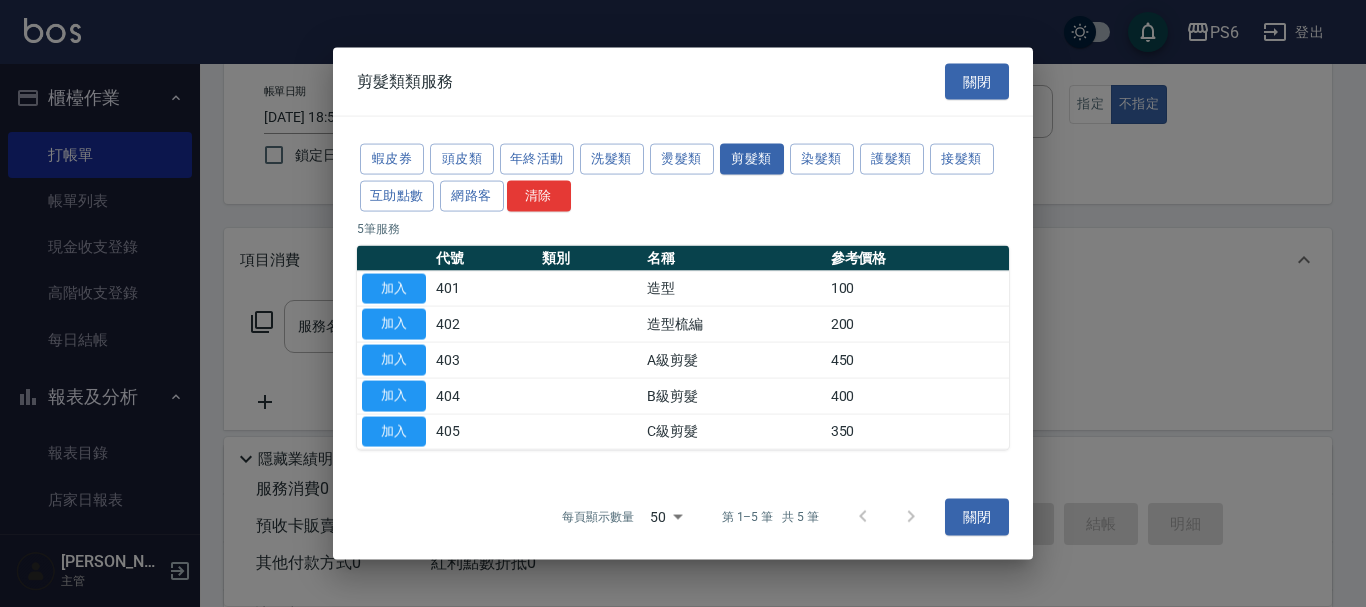 type on "A級剪髮(403)" 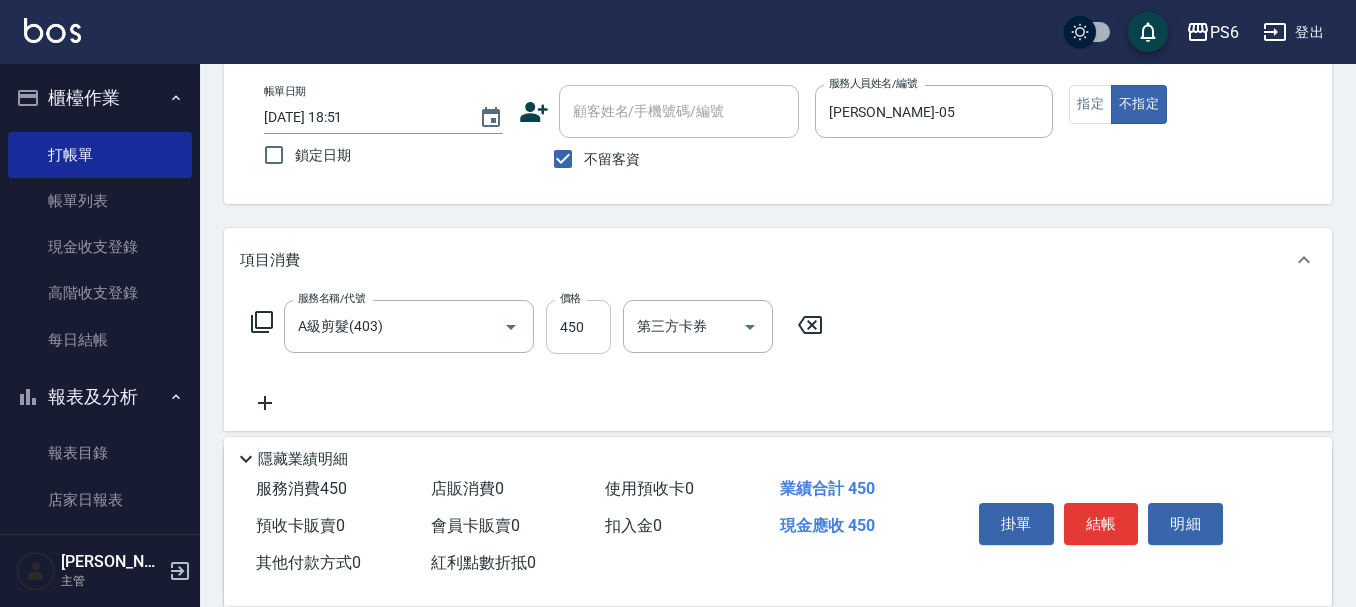 click on "450" at bounding box center (578, 327) 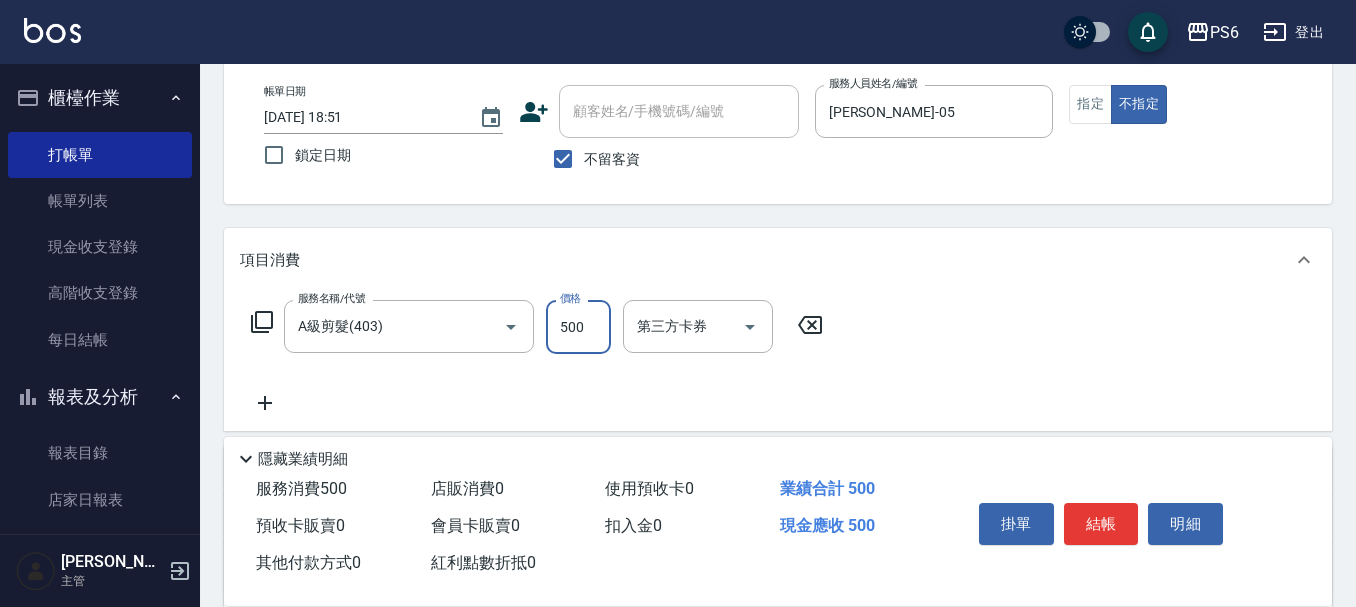 type on "500" 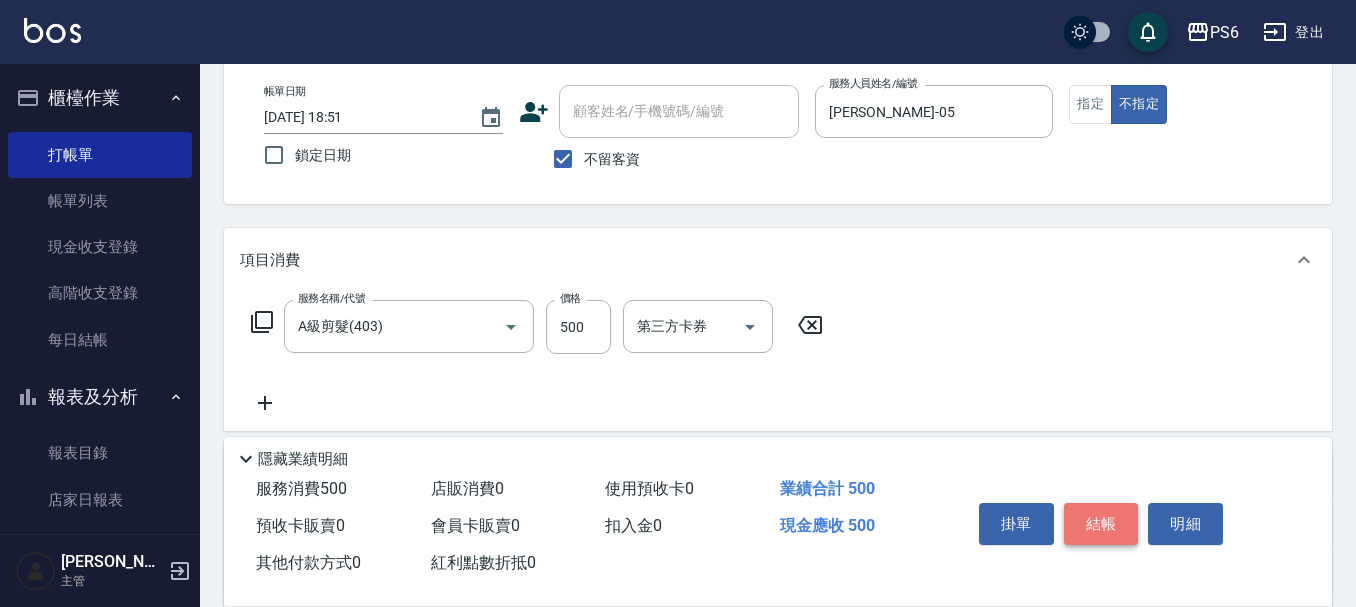 click on "結帳" at bounding box center (1101, 524) 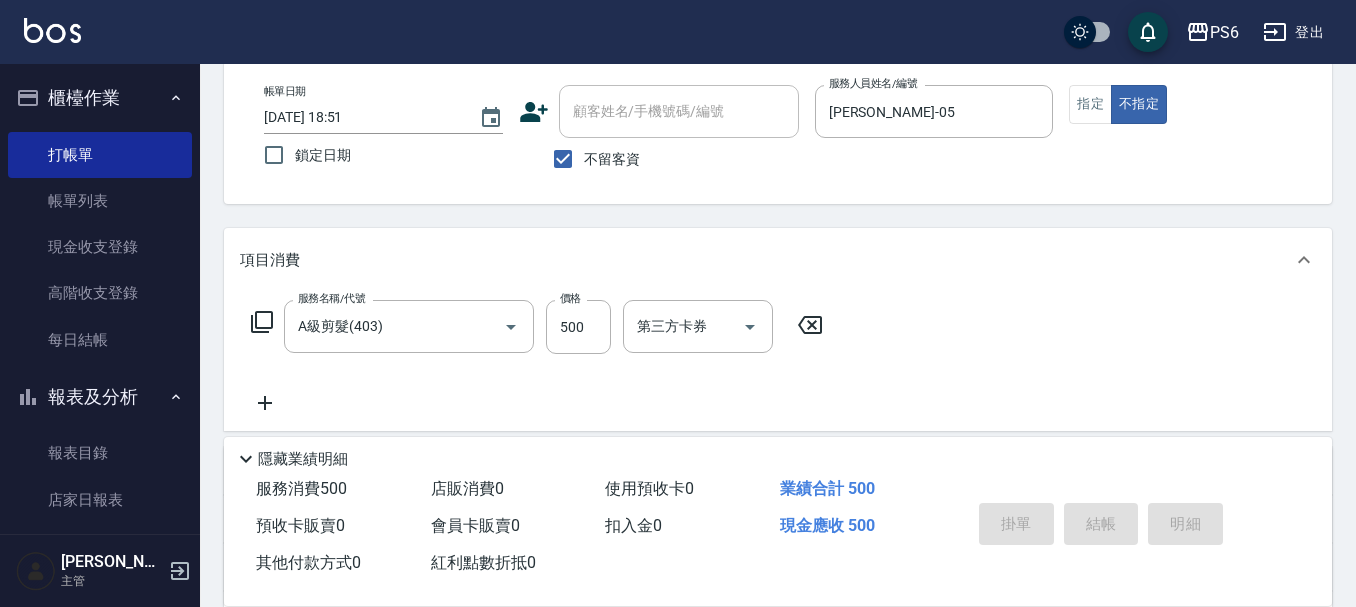 type on "2025/07/14 19:25" 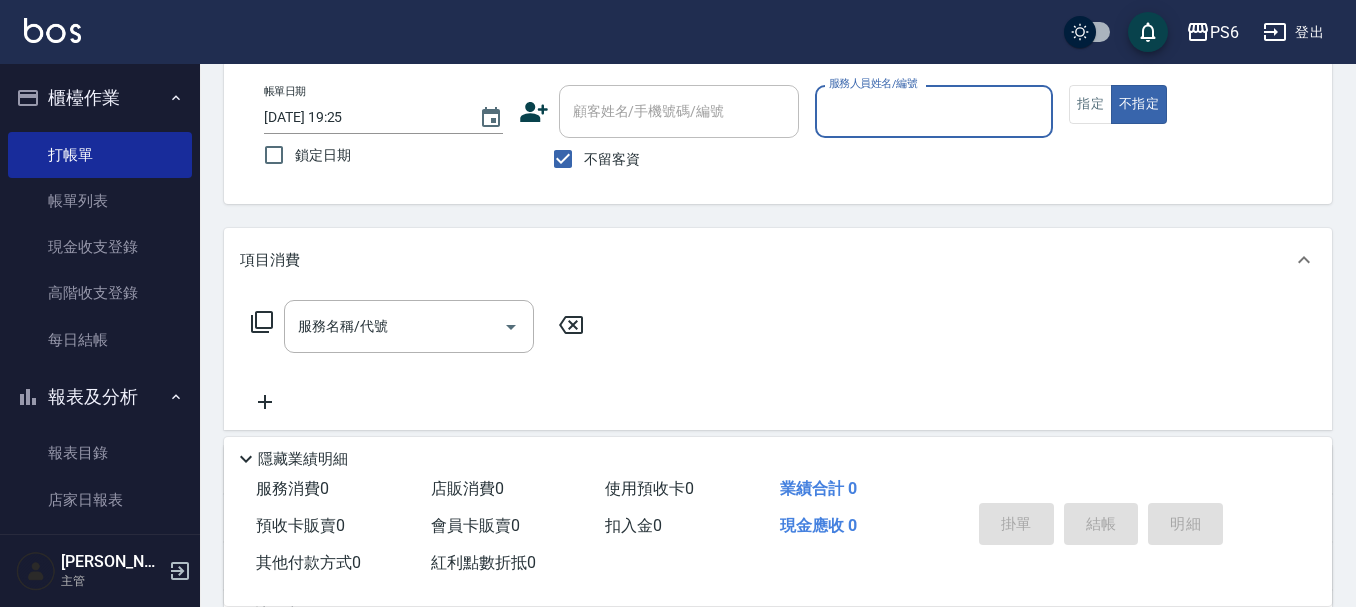 scroll, scrollTop: 0, scrollLeft: 0, axis: both 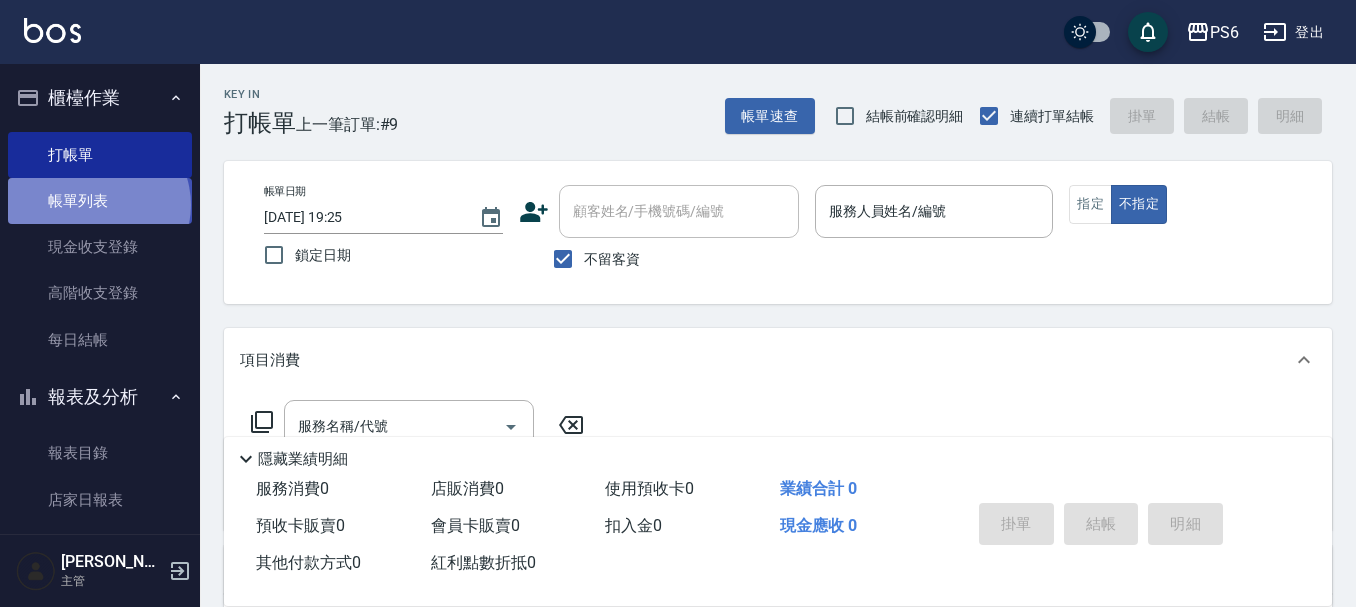 click on "帳單列表" at bounding box center [100, 201] 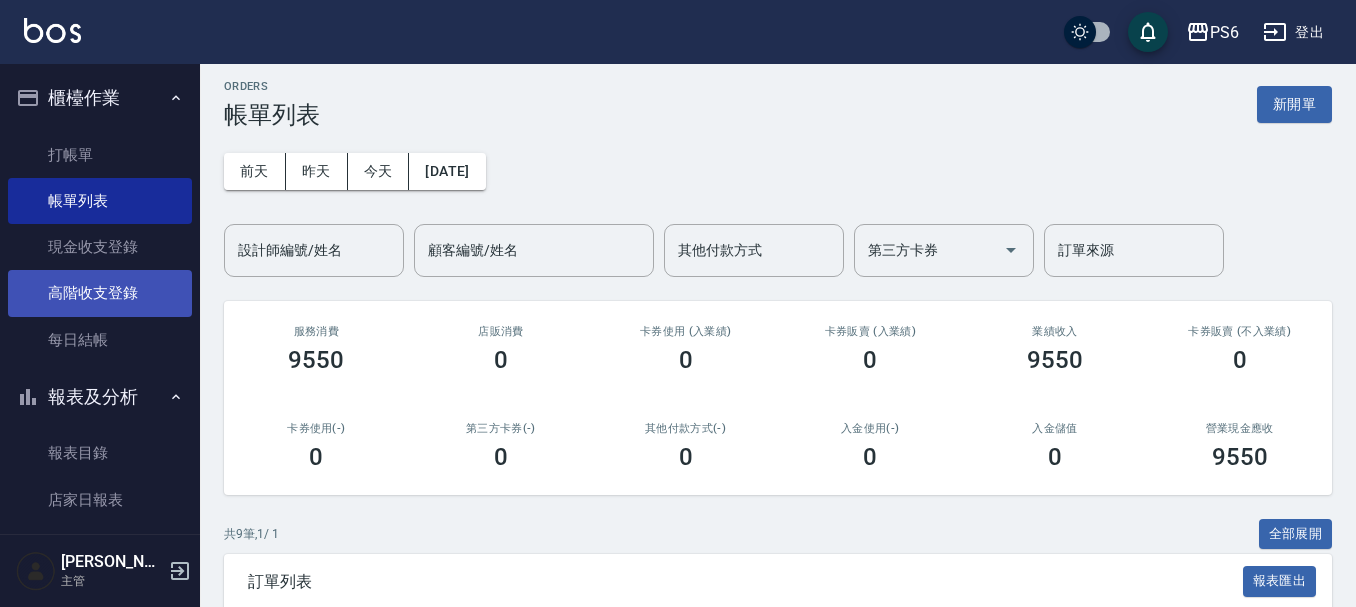 scroll, scrollTop: 0, scrollLeft: 0, axis: both 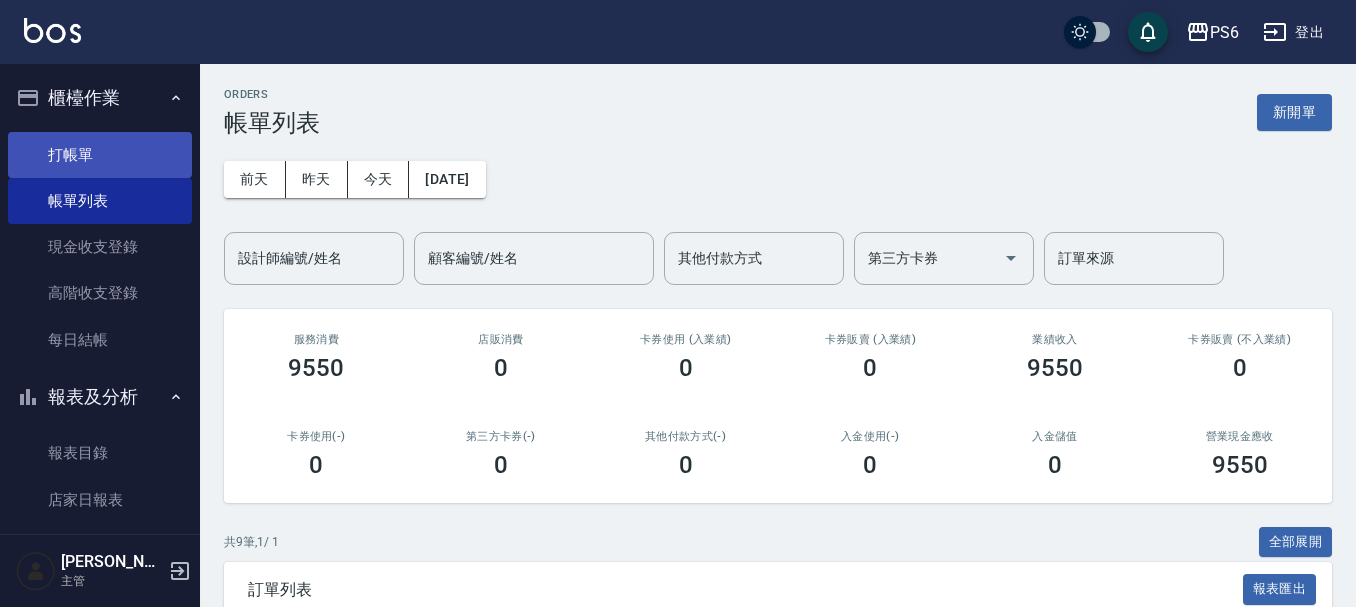 click on "打帳單" at bounding box center [100, 155] 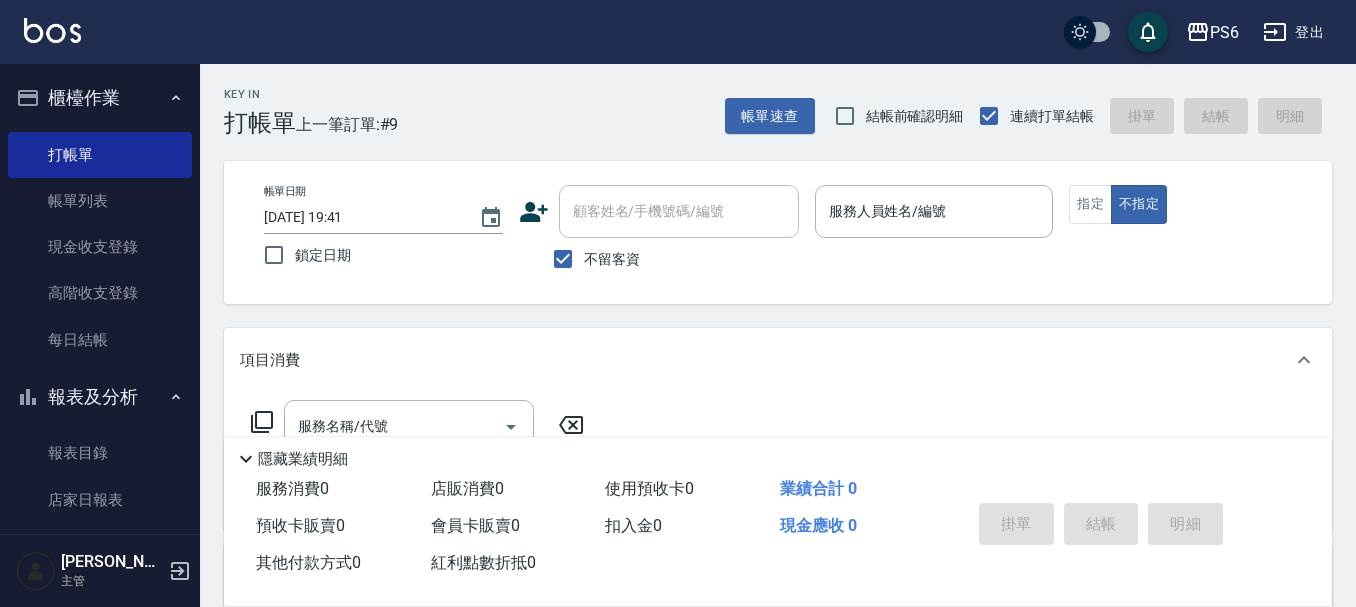 click on "不留客資" at bounding box center [591, 259] 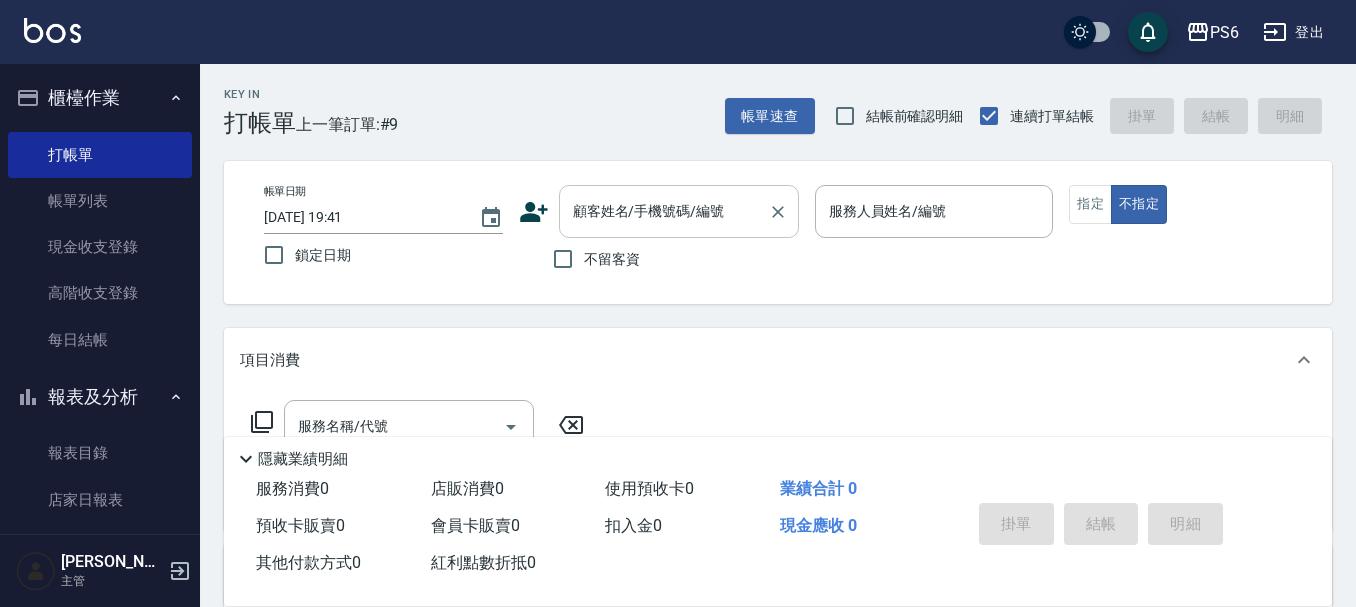 click on "顧客姓名/手機號碼/編號" at bounding box center [679, 211] 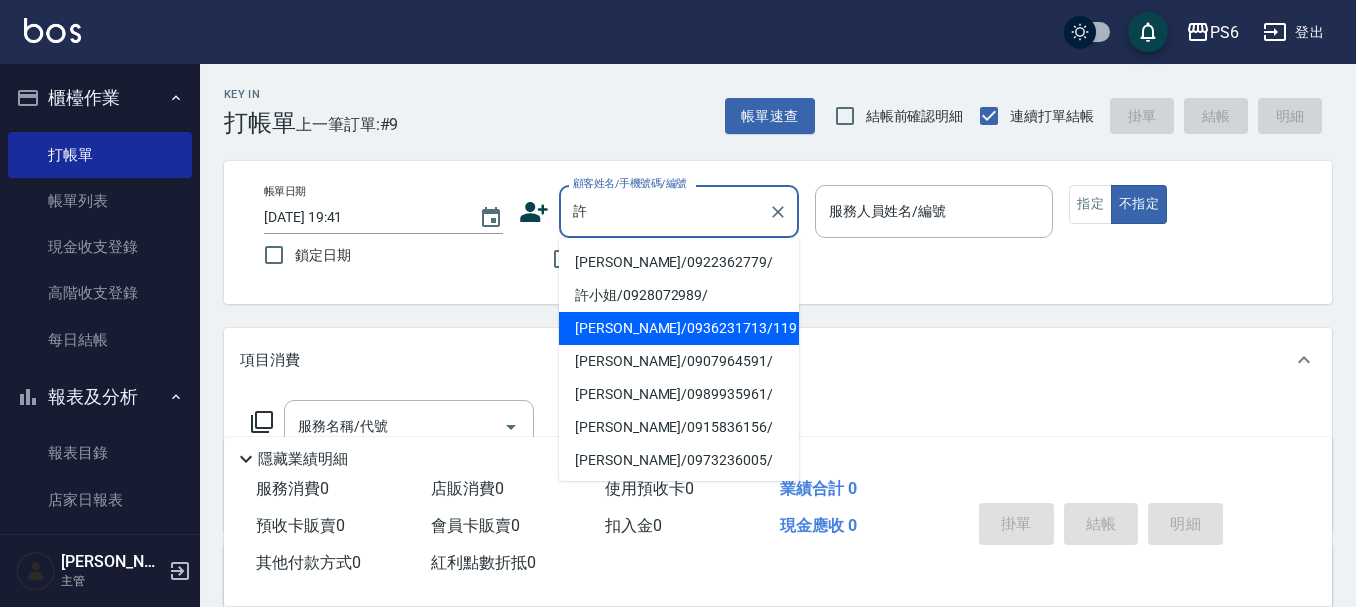 click on "[PERSON_NAME]/0936231713/119" at bounding box center (679, 328) 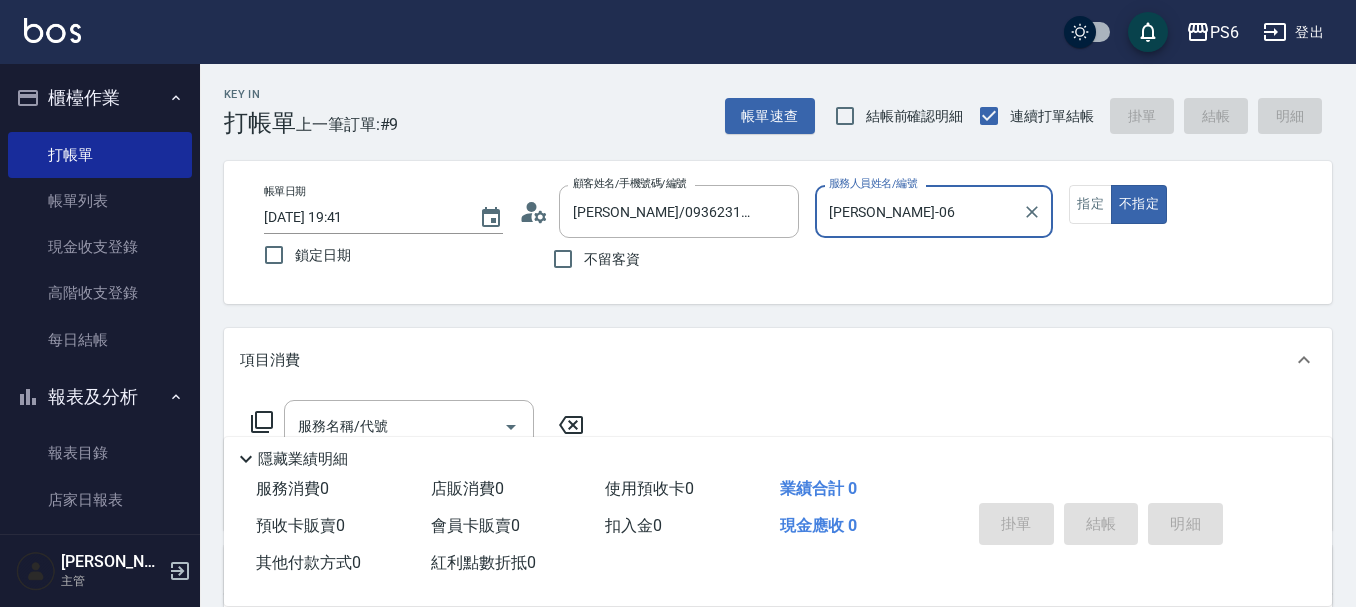type on "[PERSON_NAME]-06" 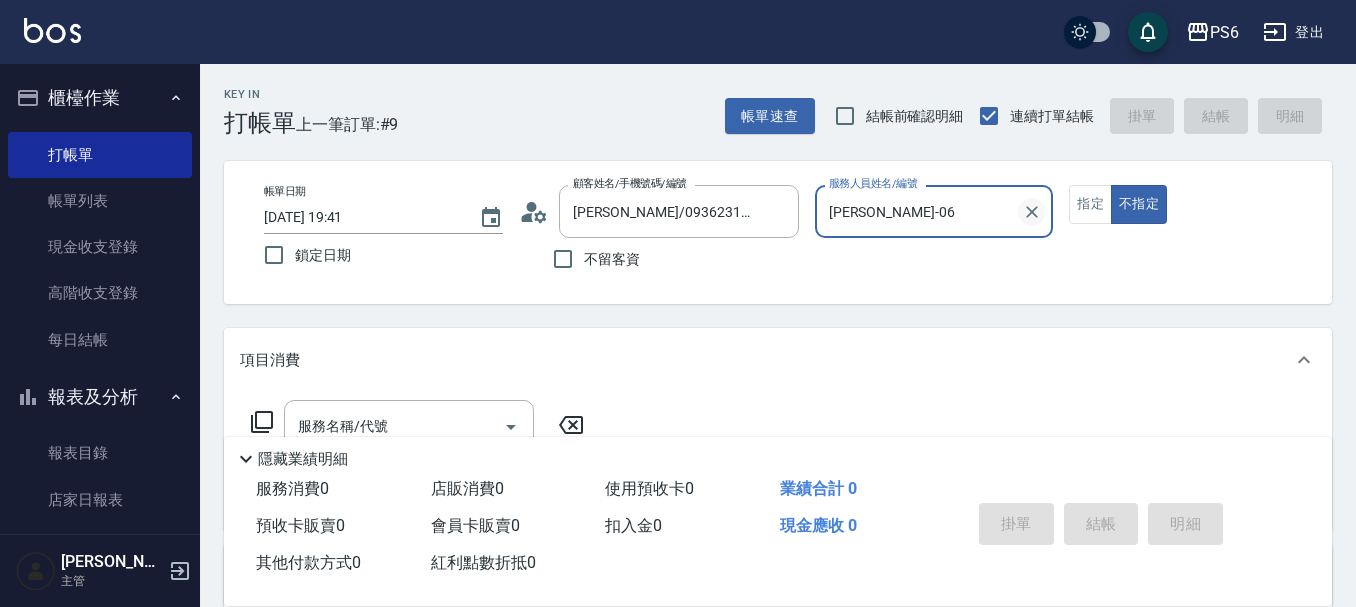 click 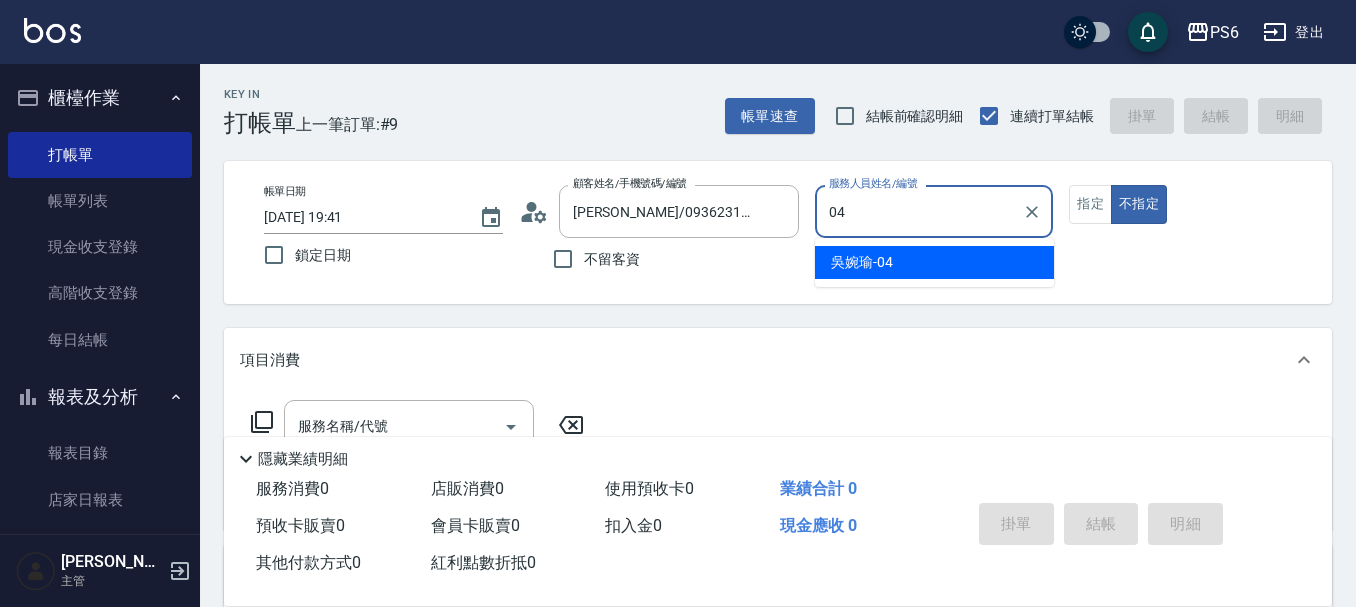 type on "04" 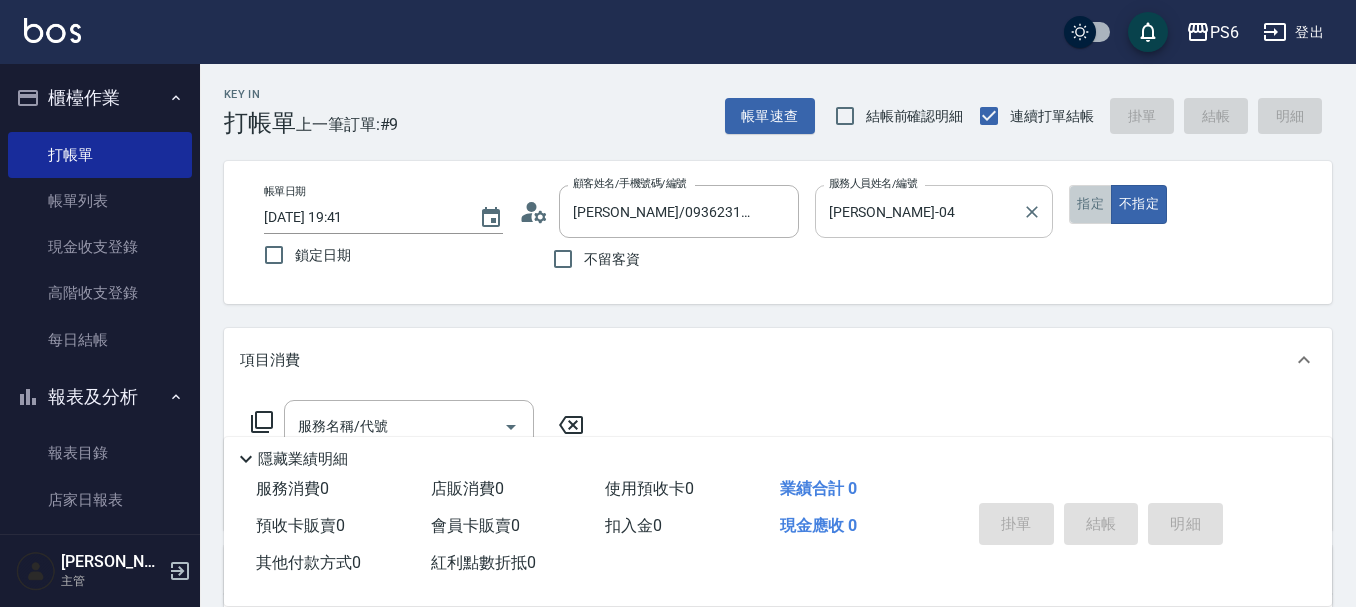 click on "指定" at bounding box center [1090, 204] 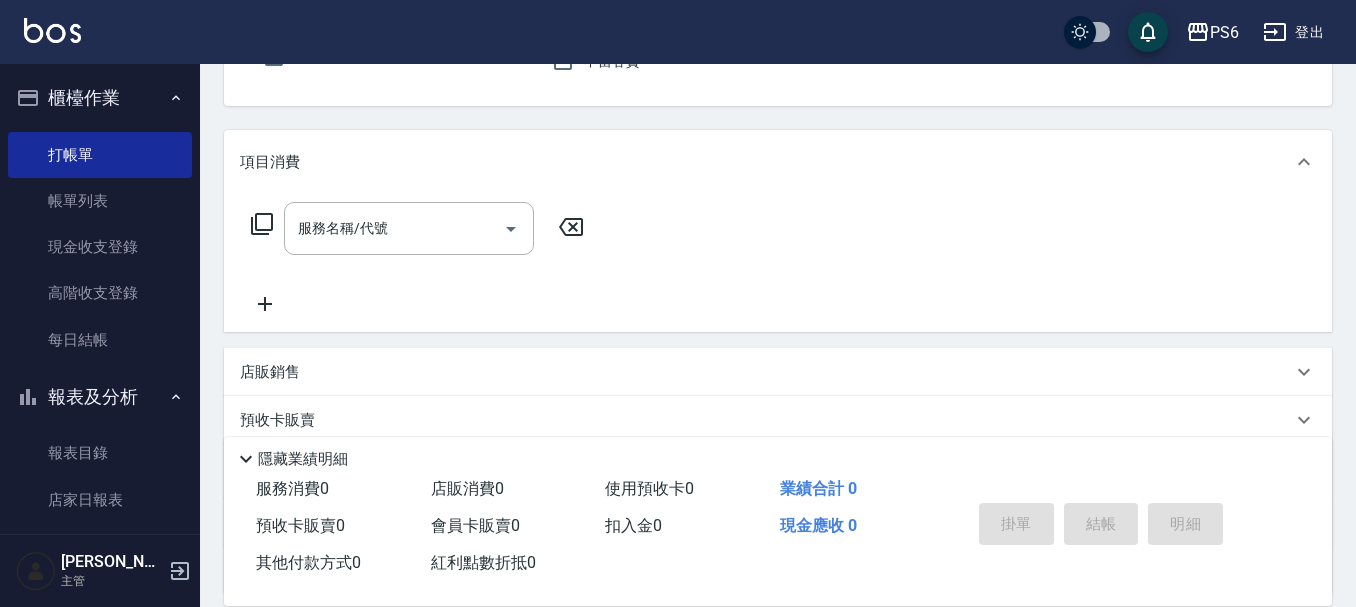 scroll, scrollTop: 200, scrollLeft: 0, axis: vertical 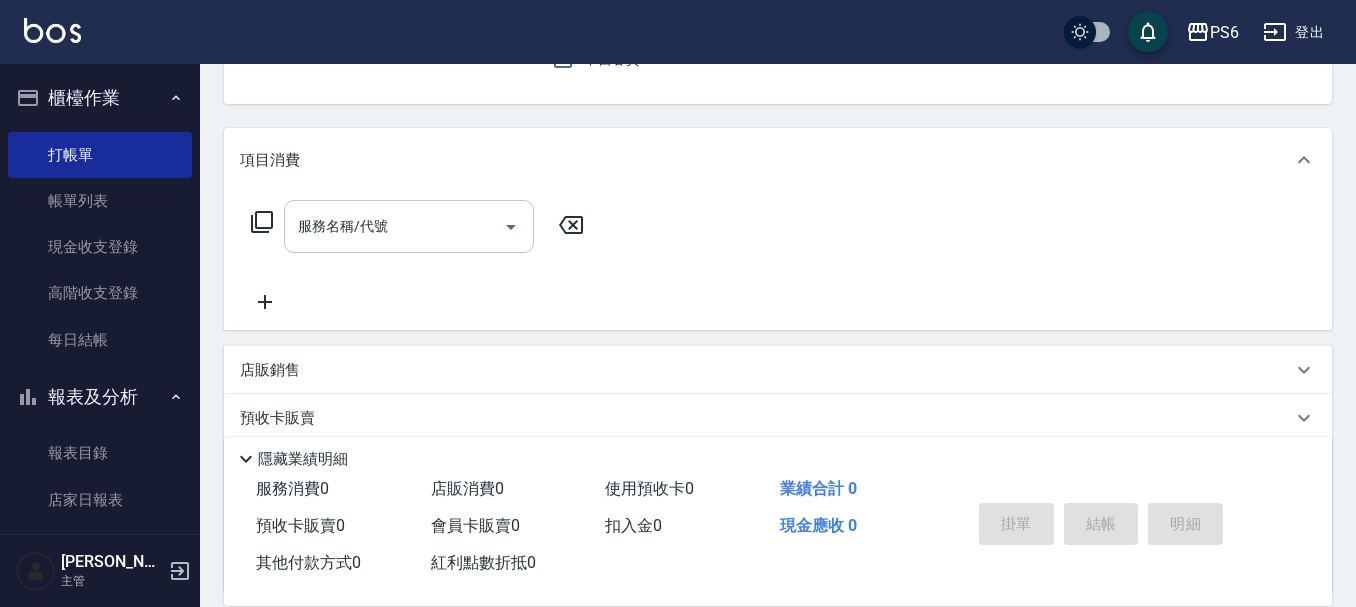 click on "服務名稱/代號" at bounding box center (394, 226) 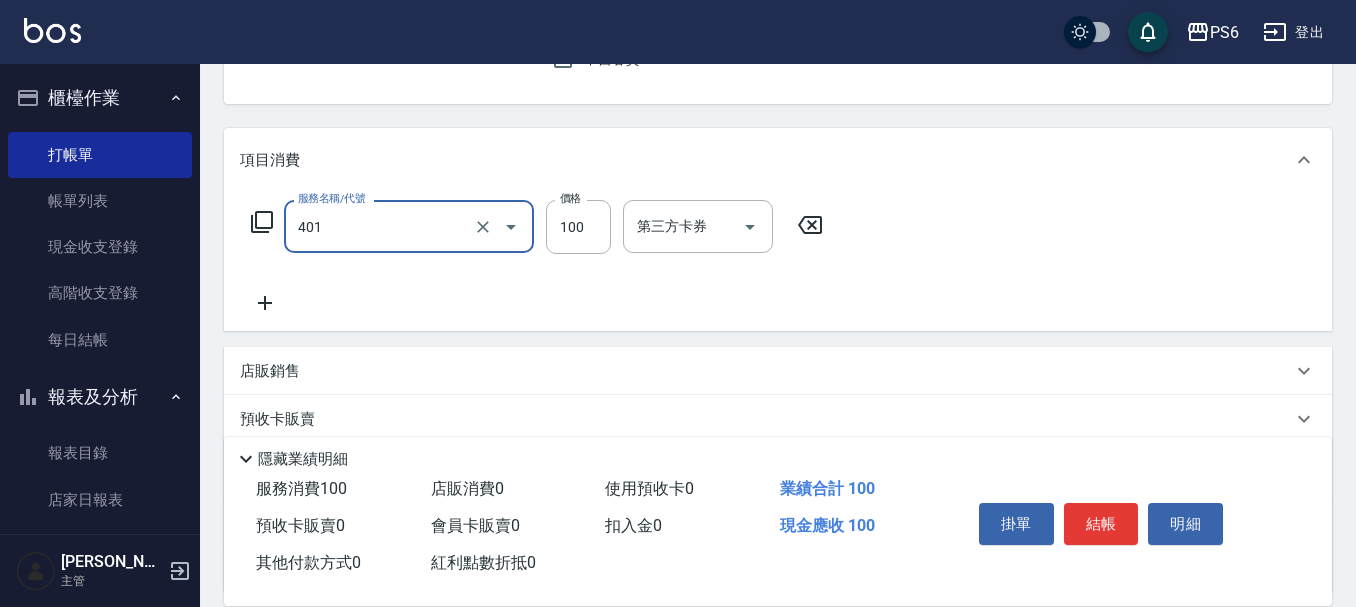 click on "401" at bounding box center [381, 226] 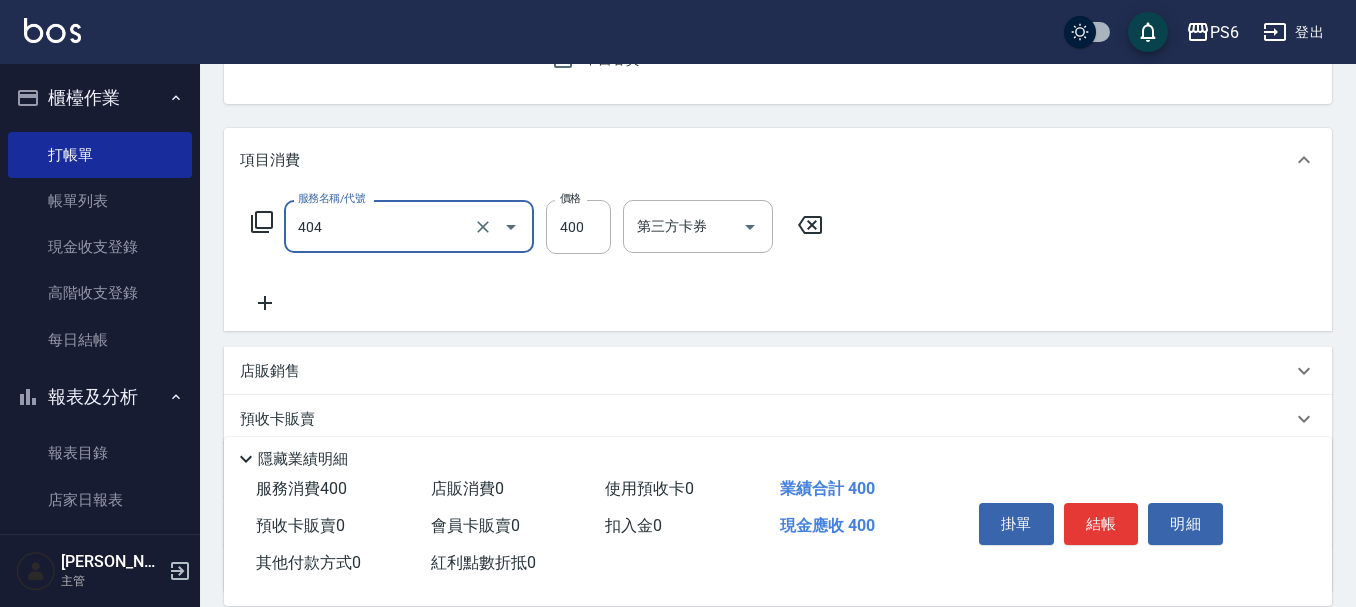 type on "B級剪髮(404)" 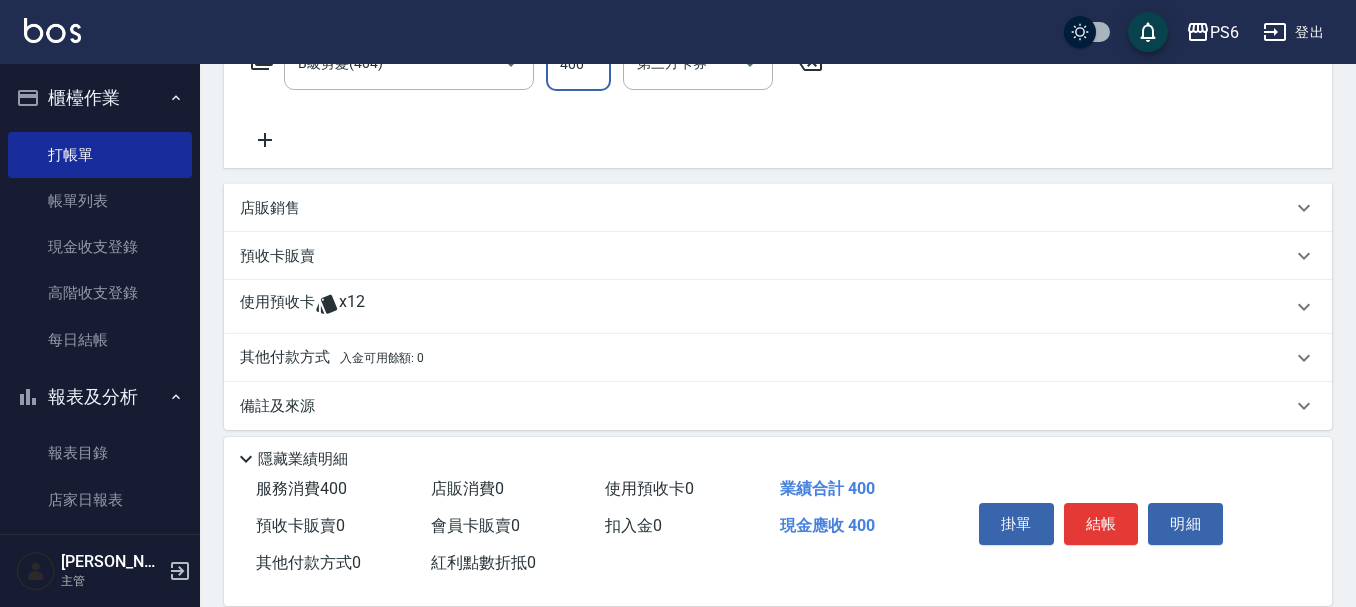scroll, scrollTop: 378, scrollLeft: 0, axis: vertical 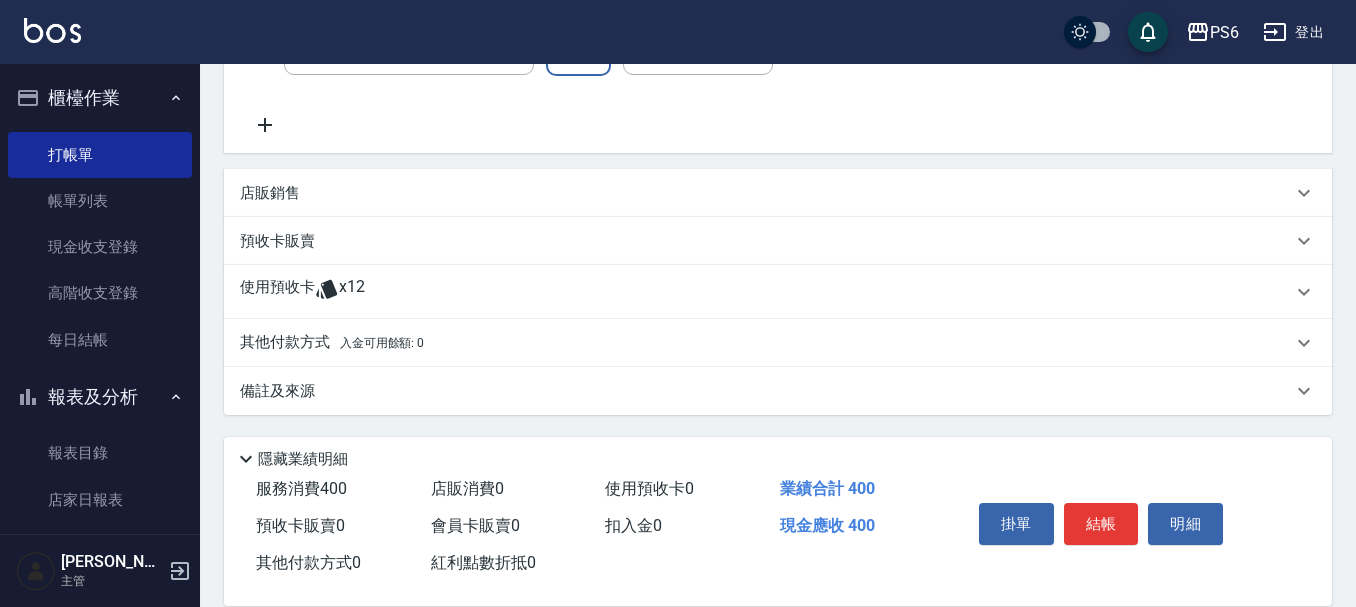 click on "使用預收卡" at bounding box center [277, 292] 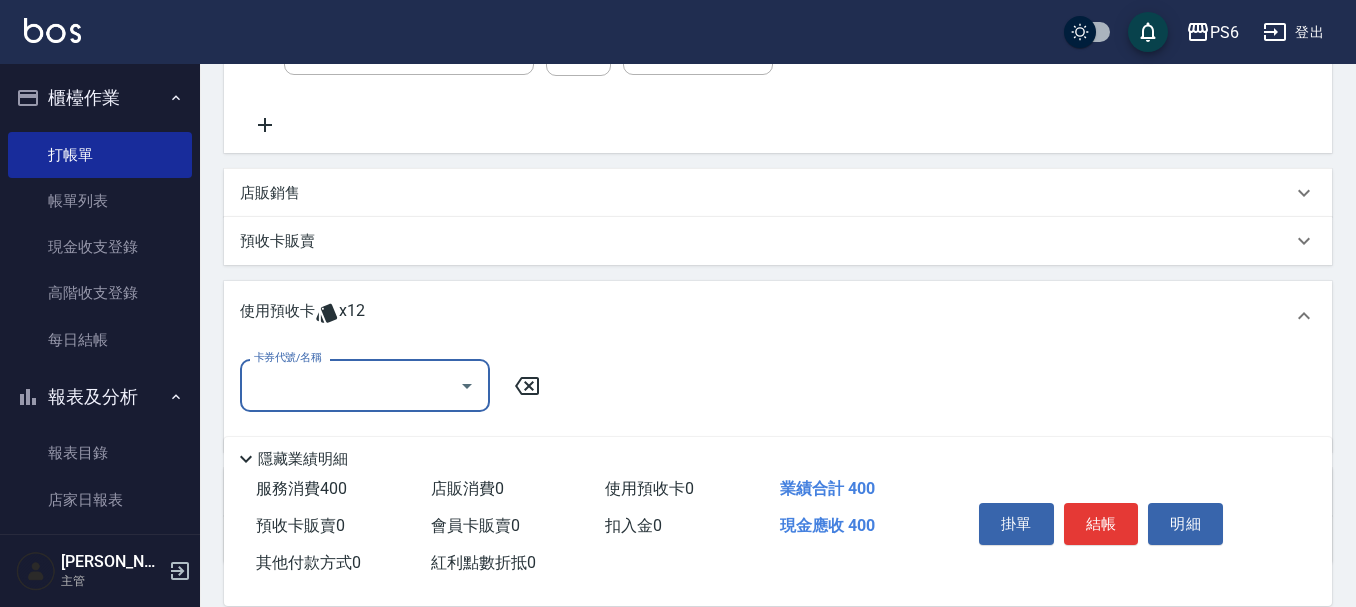 scroll, scrollTop: 0, scrollLeft: 0, axis: both 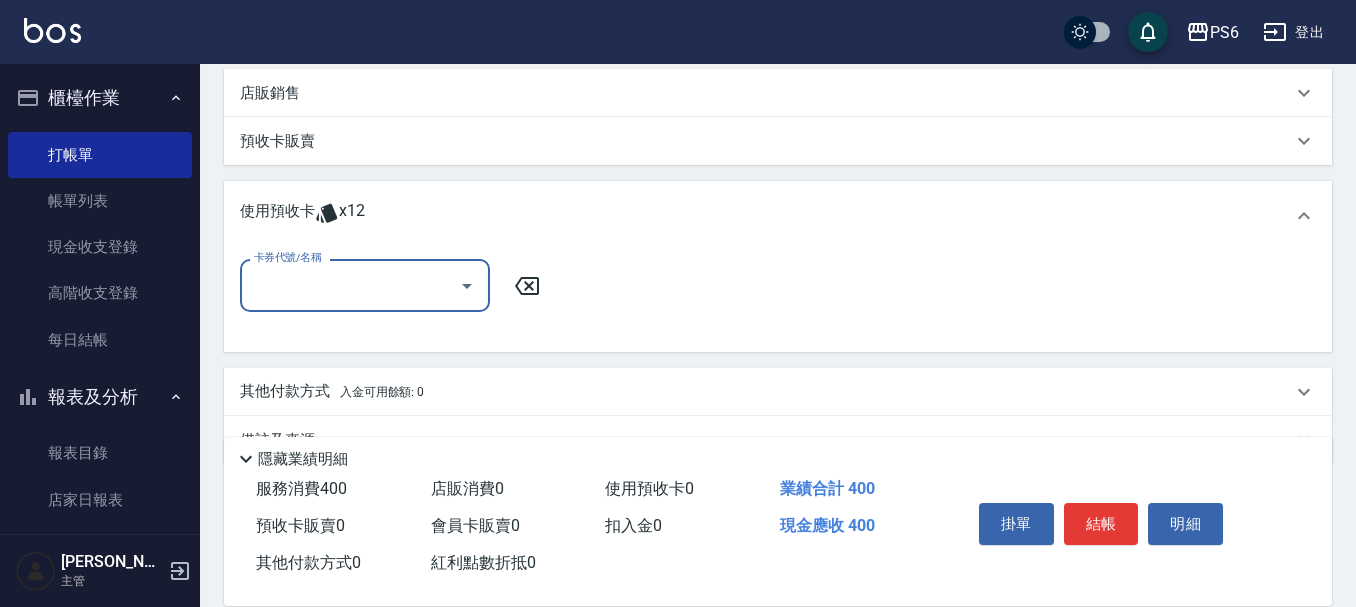 click on "卡券代號/名稱" at bounding box center [350, 285] 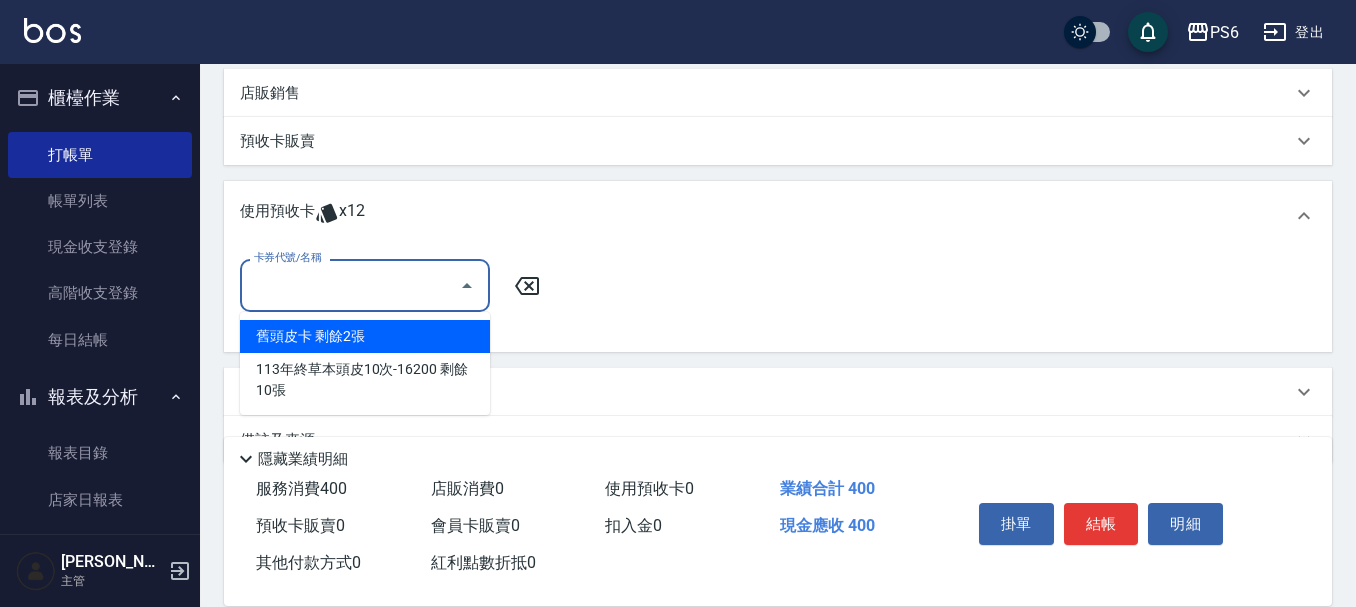click on "舊頭皮卡 剩餘2張" at bounding box center (365, 336) 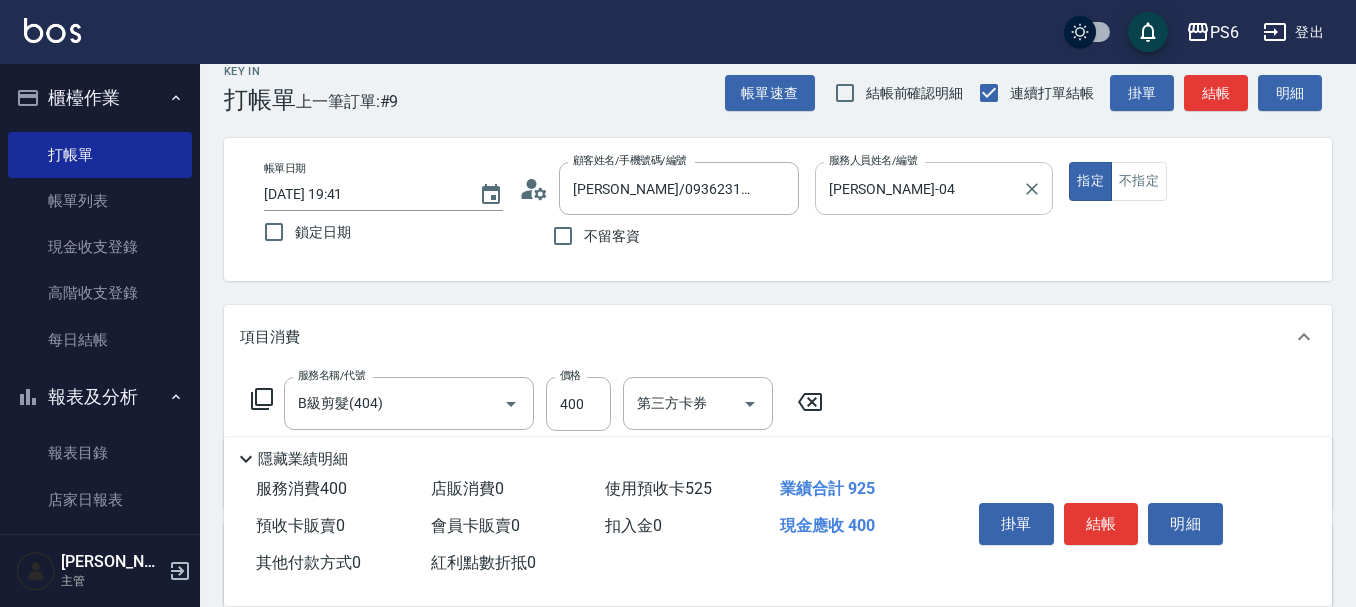scroll, scrollTop: 0, scrollLeft: 0, axis: both 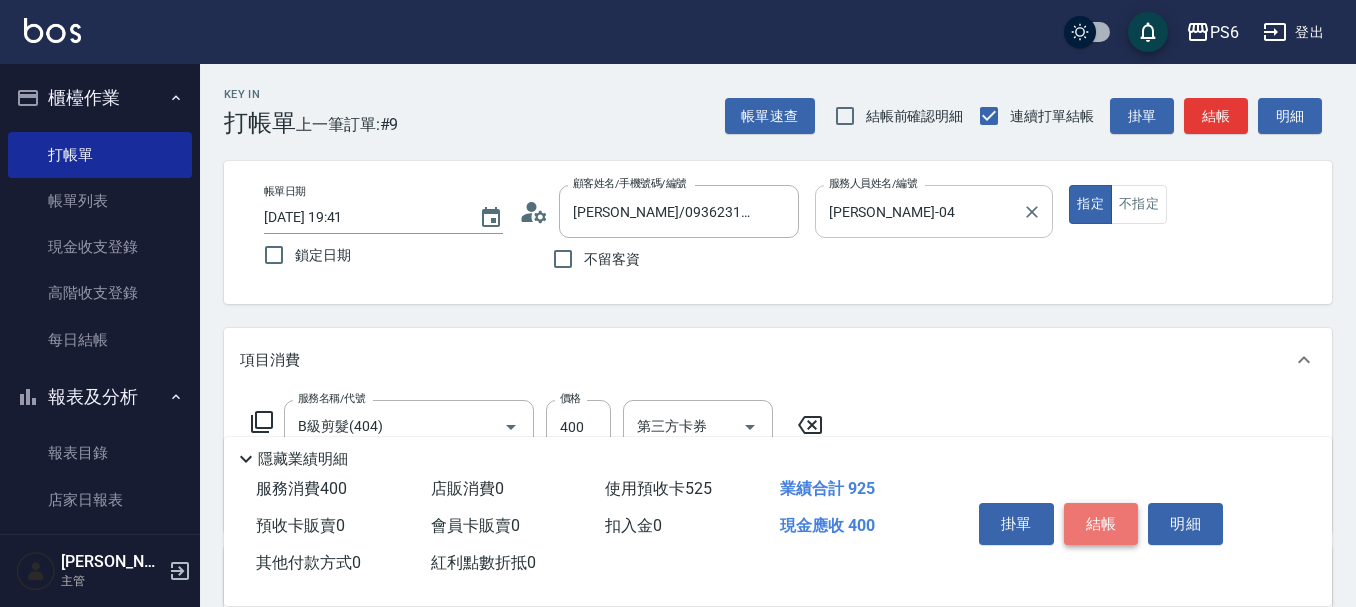 click on "結帳" at bounding box center [1101, 524] 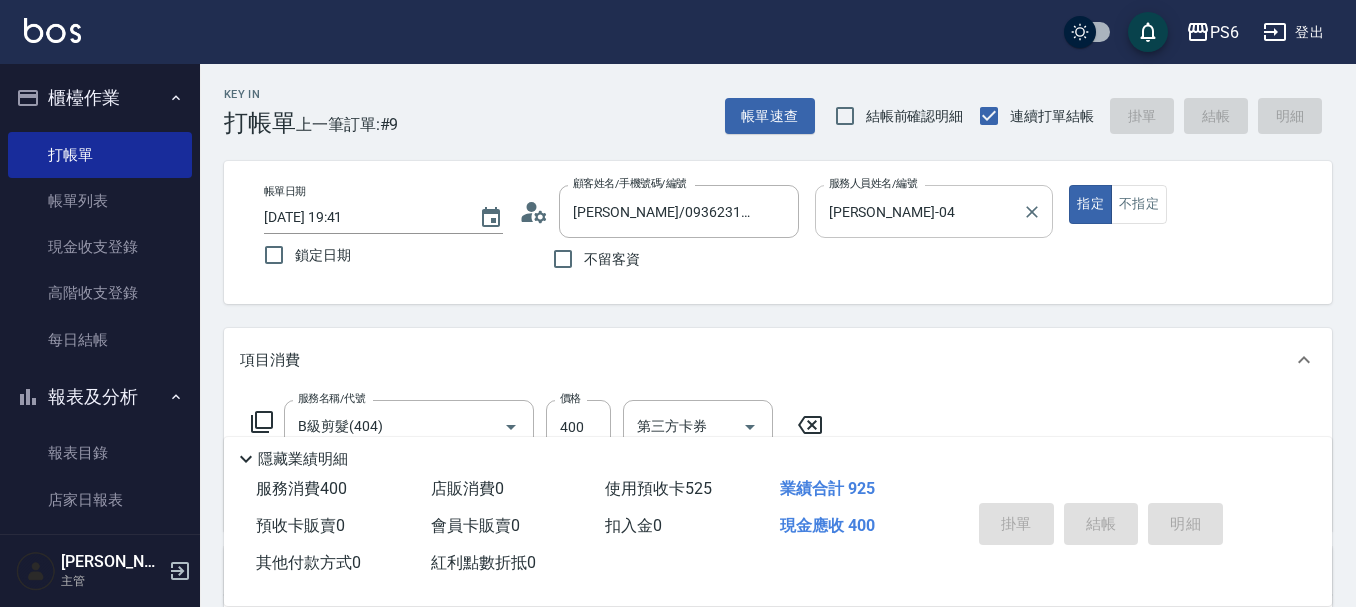 type on "2025/07/14 19:42" 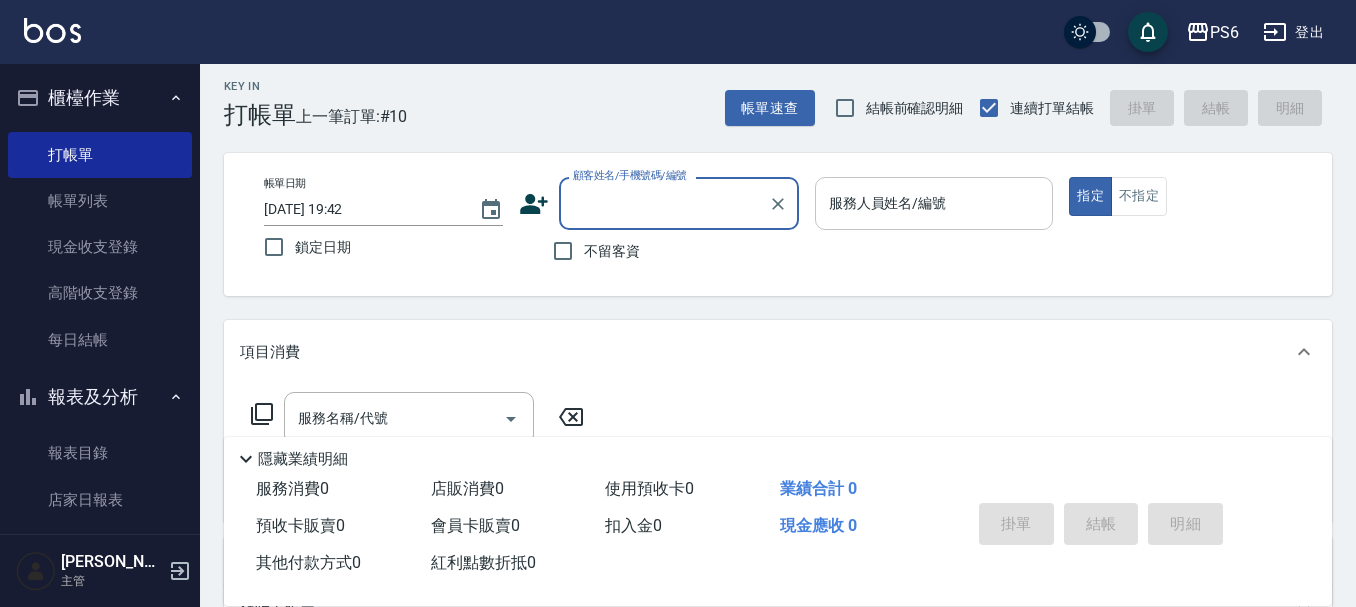scroll, scrollTop: 0, scrollLeft: 0, axis: both 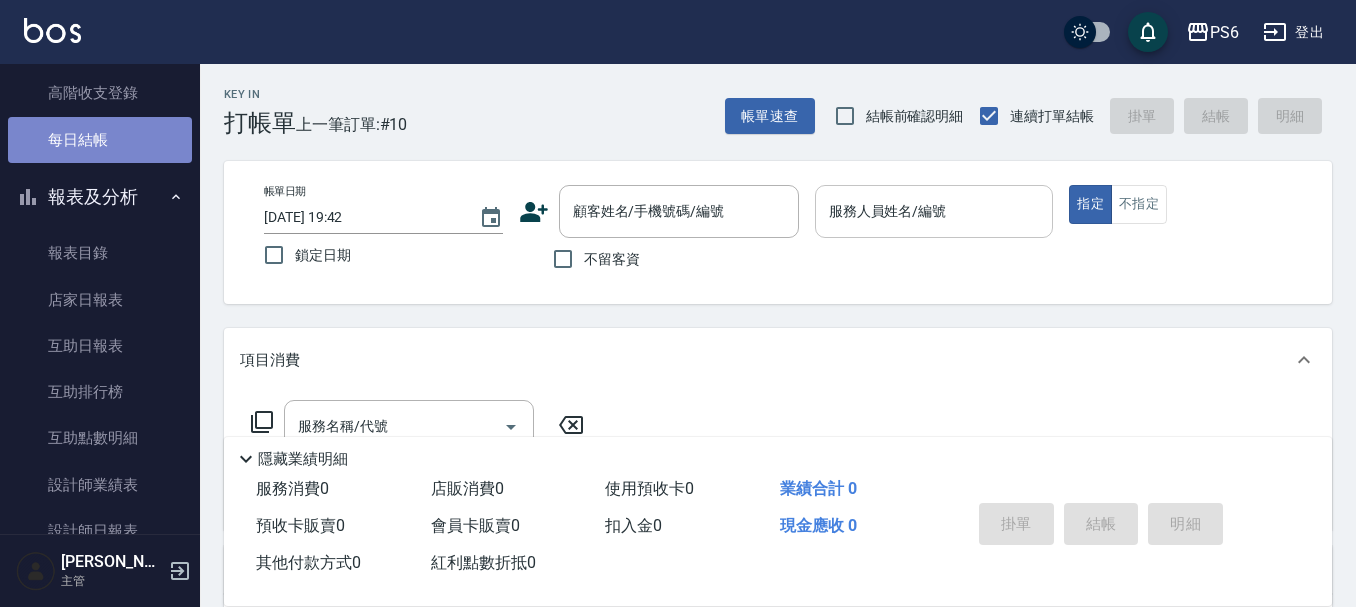 click on "每日結帳" at bounding box center [100, 140] 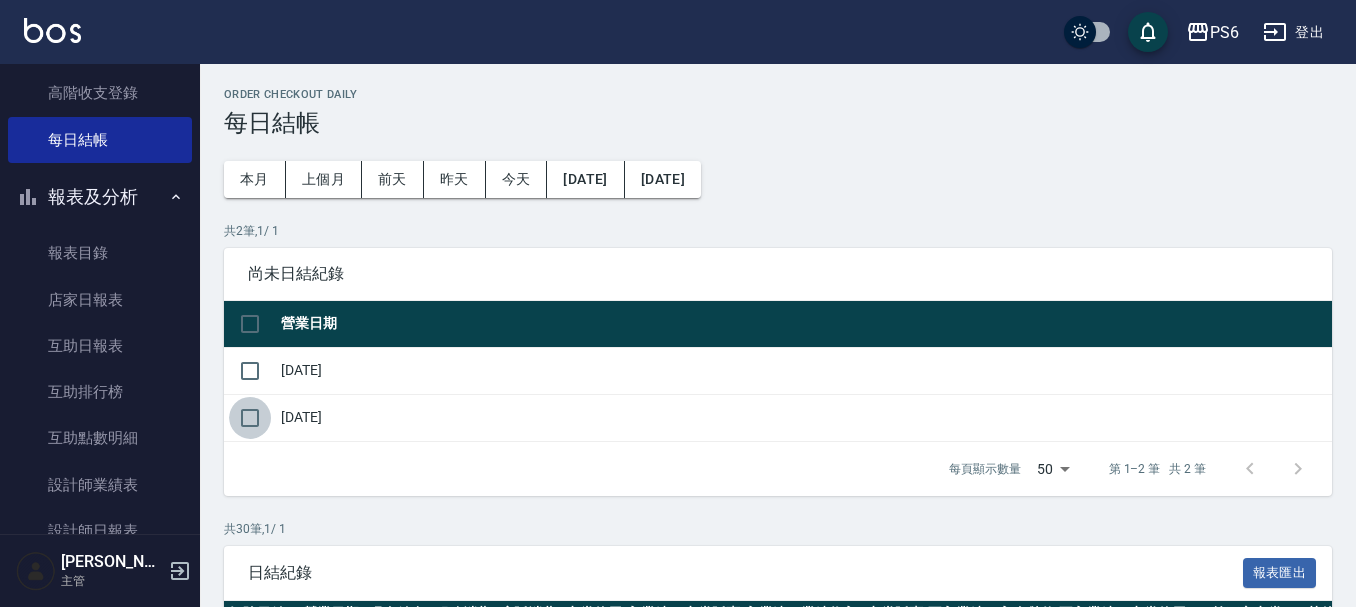 click at bounding box center [250, 418] 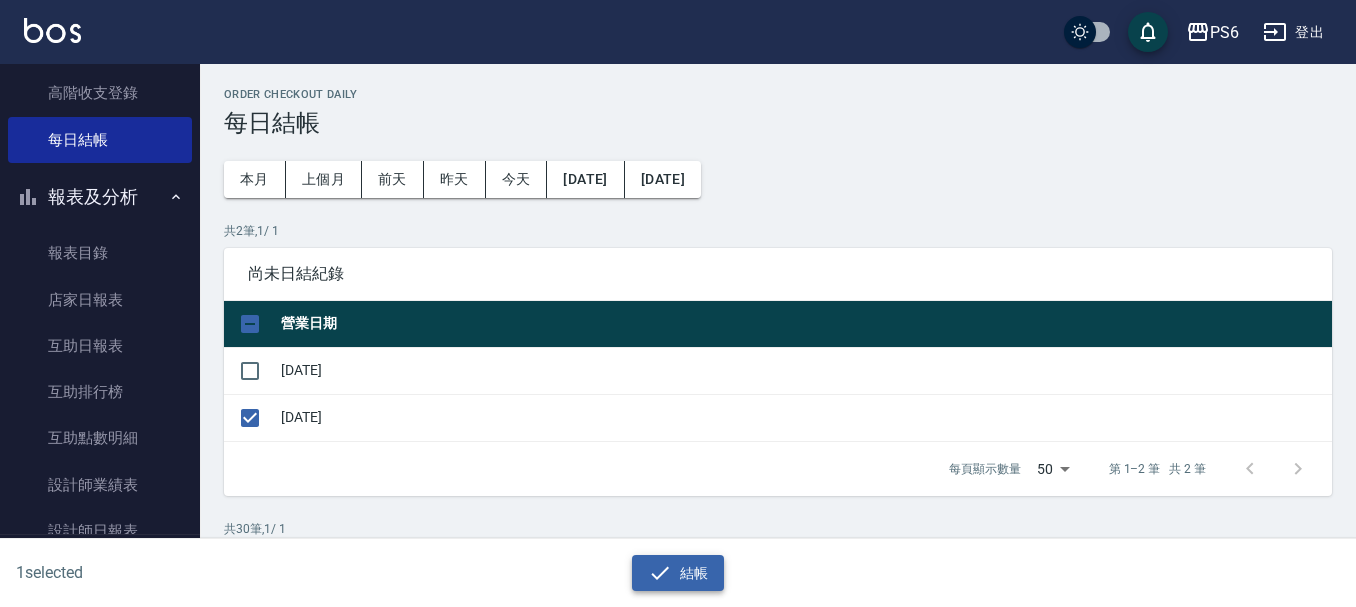 click on "結帳" at bounding box center (678, 573) 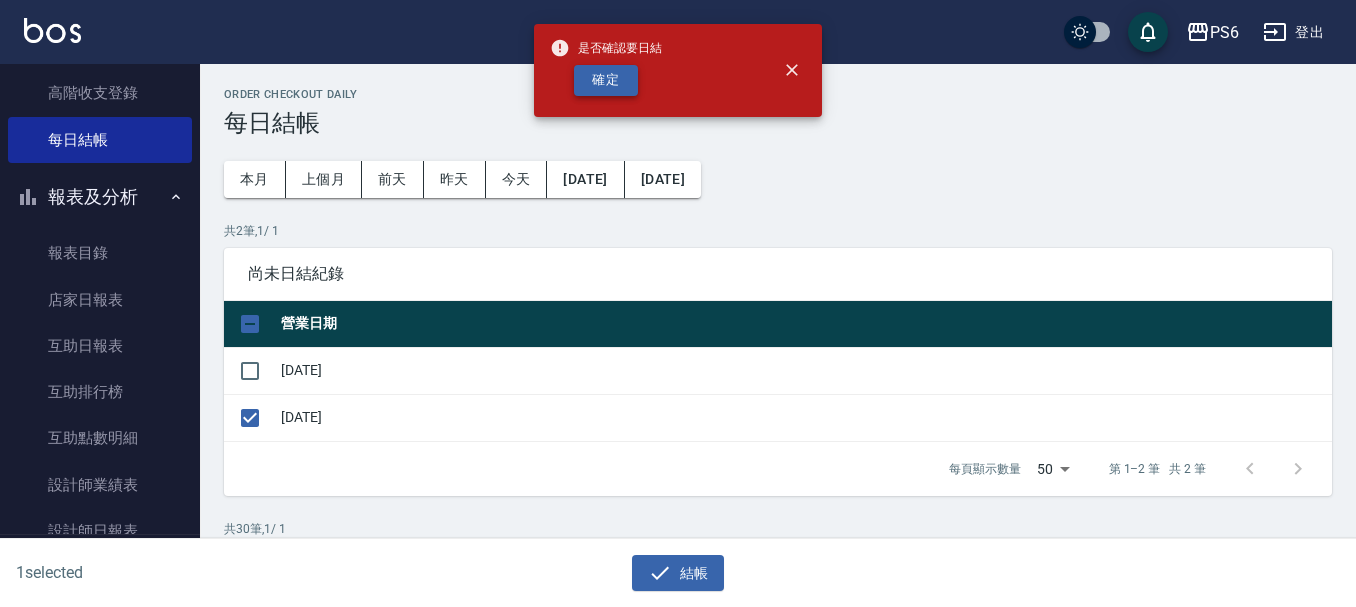 click on "確定" at bounding box center [606, 80] 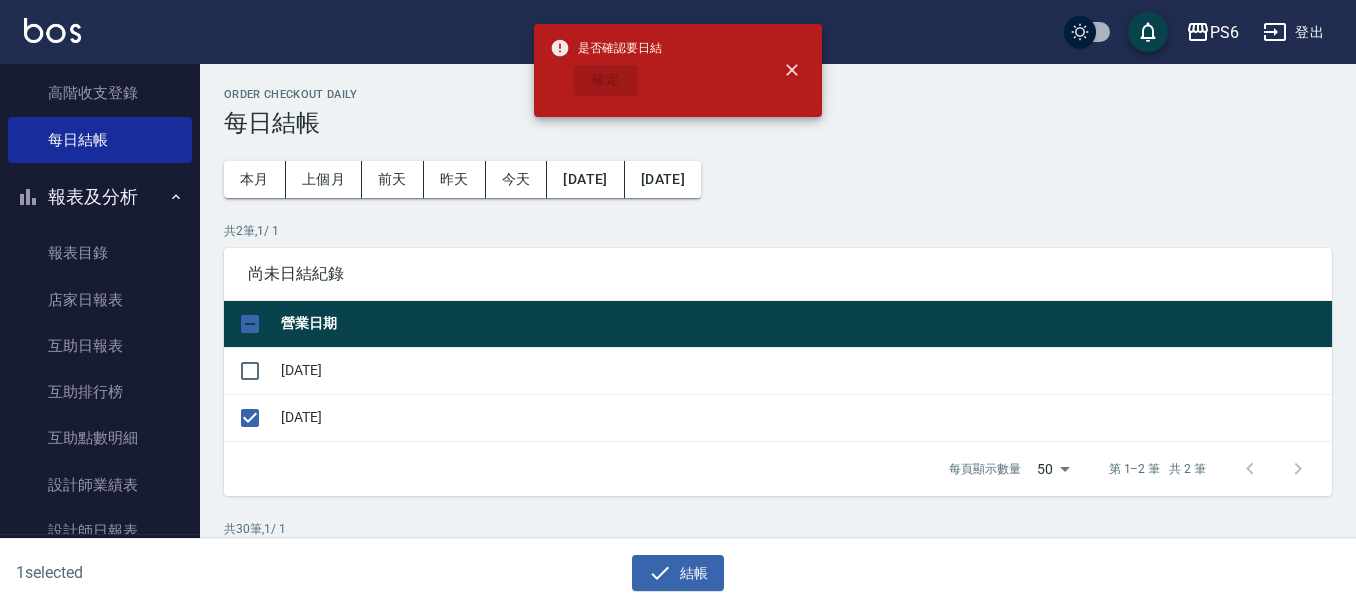 checkbox on "false" 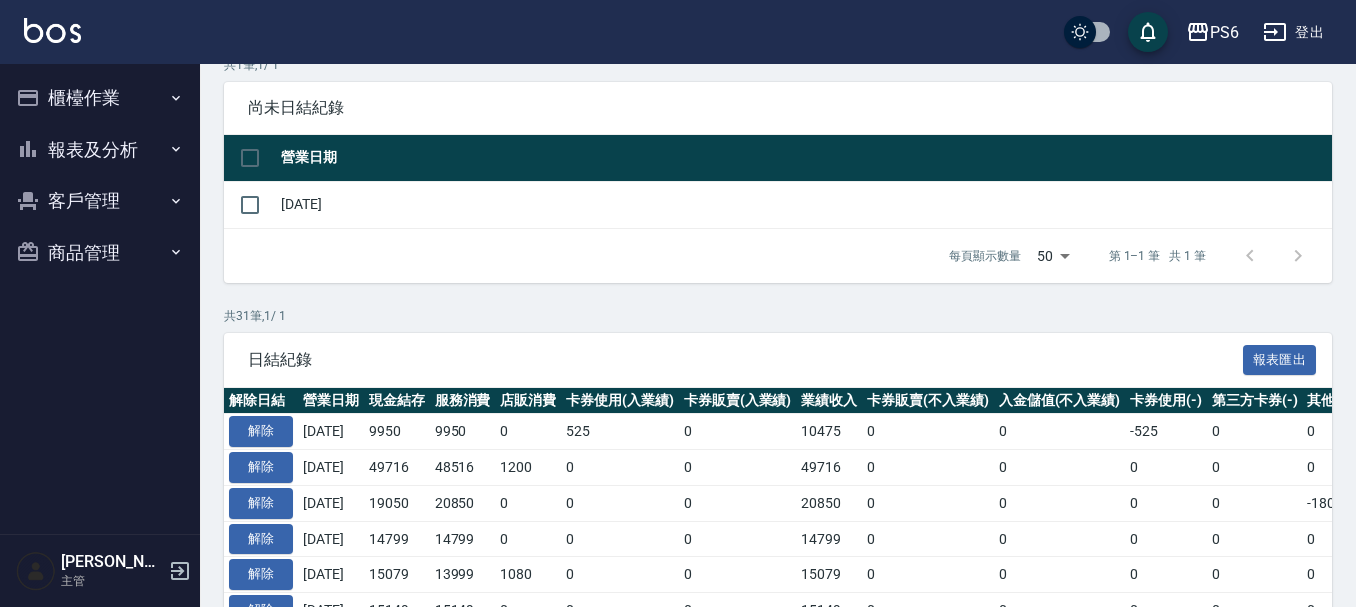 scroll, scrollTop: 200, scrollLeft: 0, axis: vertical 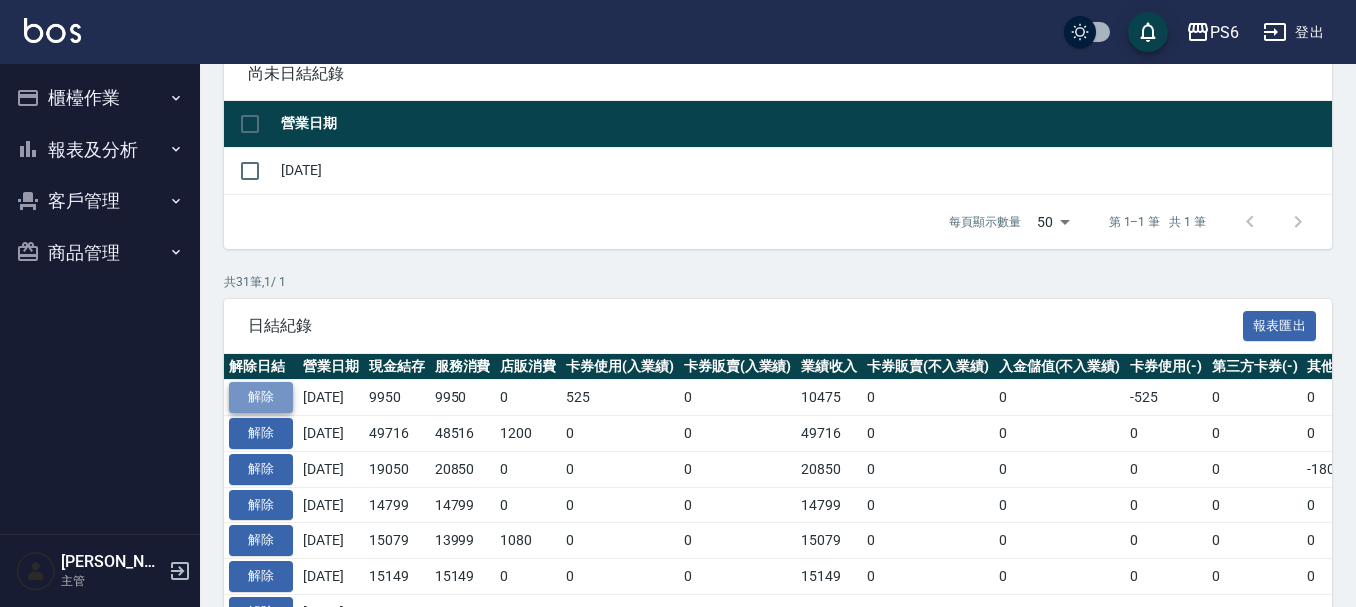 click on "解除" at bounding box center [261, 397] 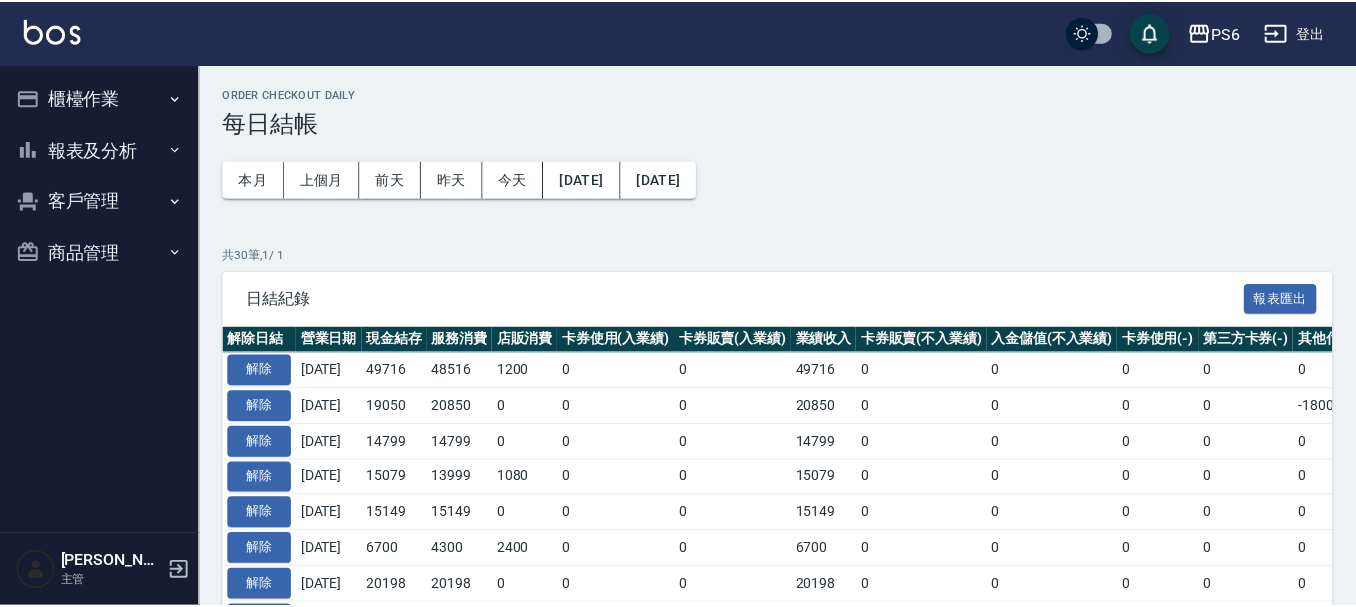 scroll, scrollTop: 200, scrollLeft: 0, axis: vertical 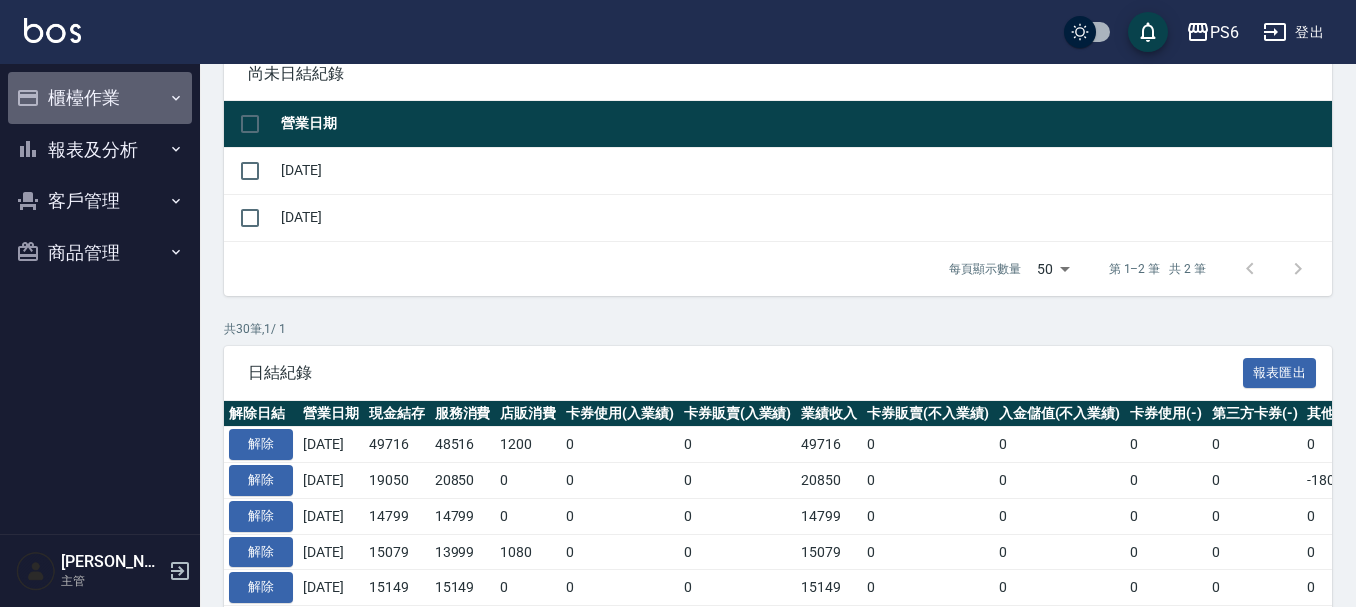 click on "櫃檯作業" at bounding box center (100, 98) 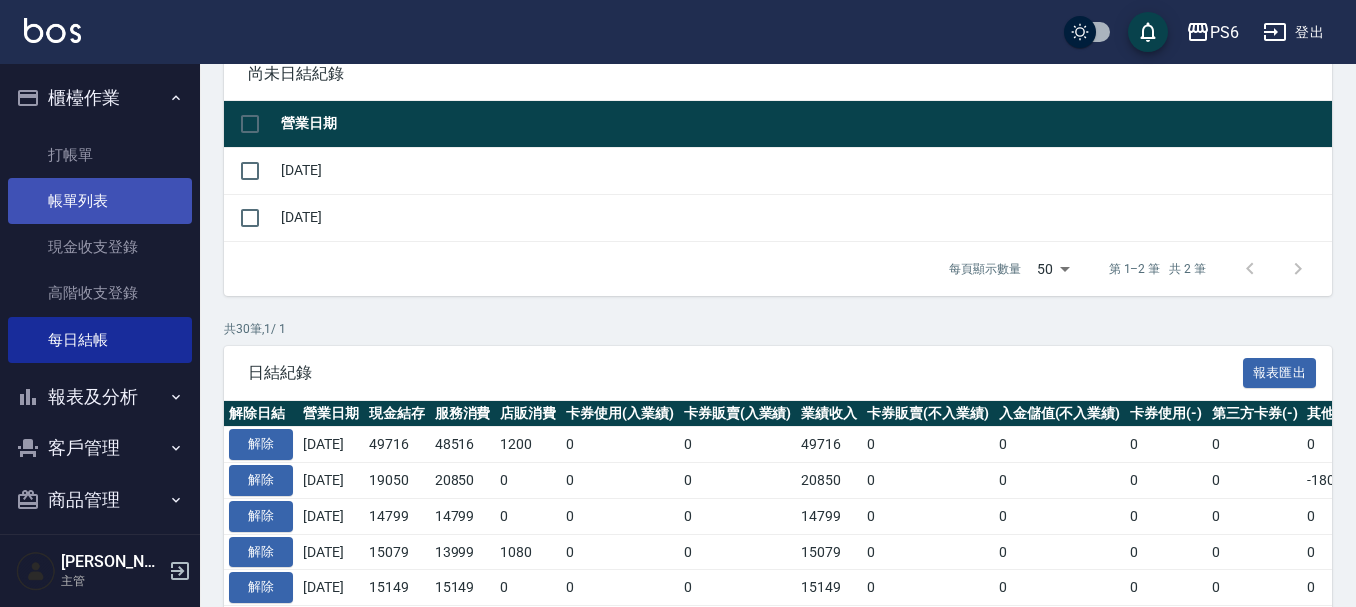 click on "帳單列表" at bounding box center [100, 201] 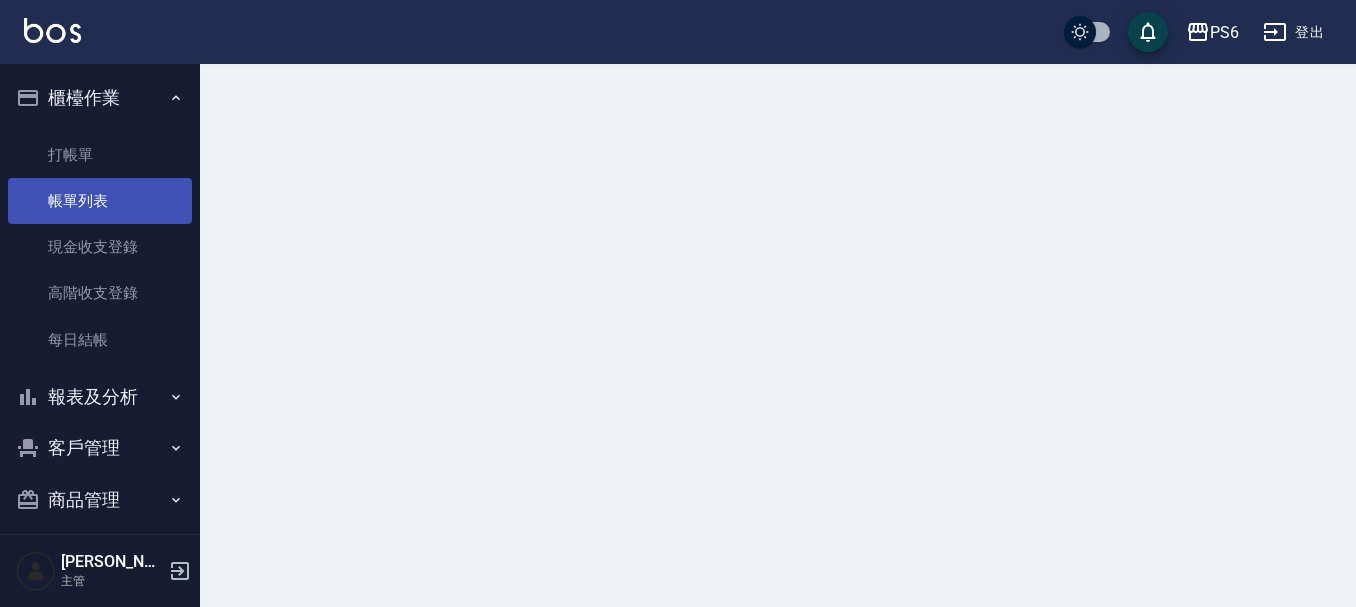 scroll, scrollTop: 0, scrollLeft: 0, axis: both 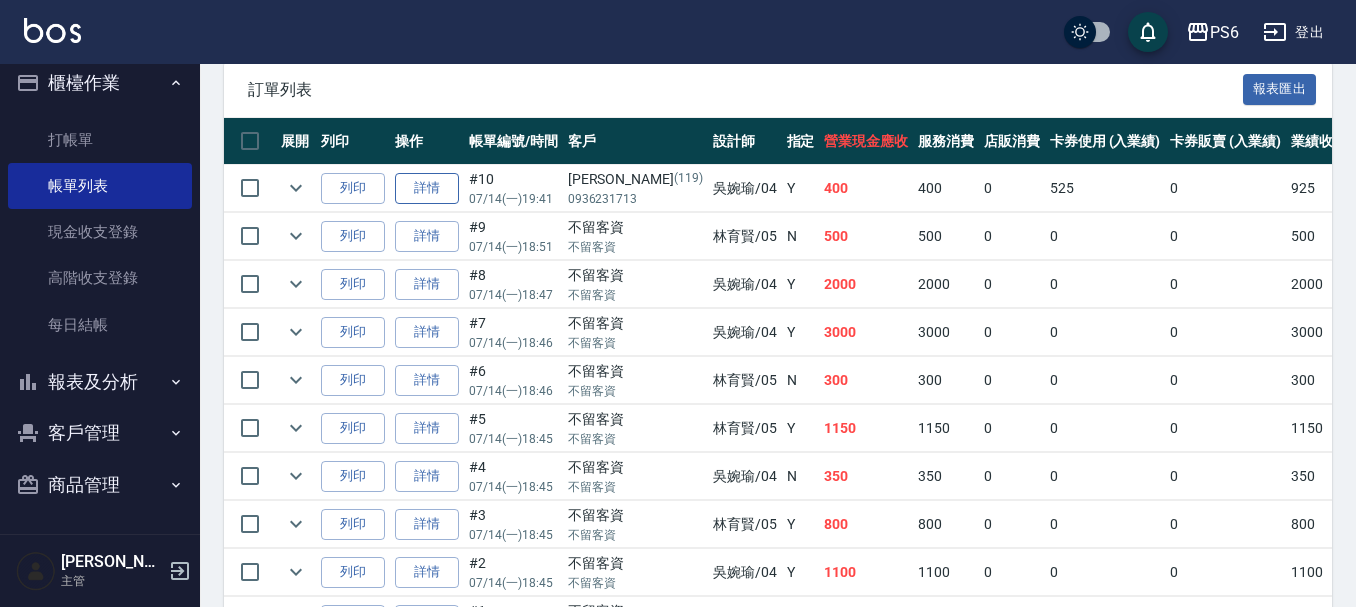 click on "詳情" at bounding box center [427, 188] 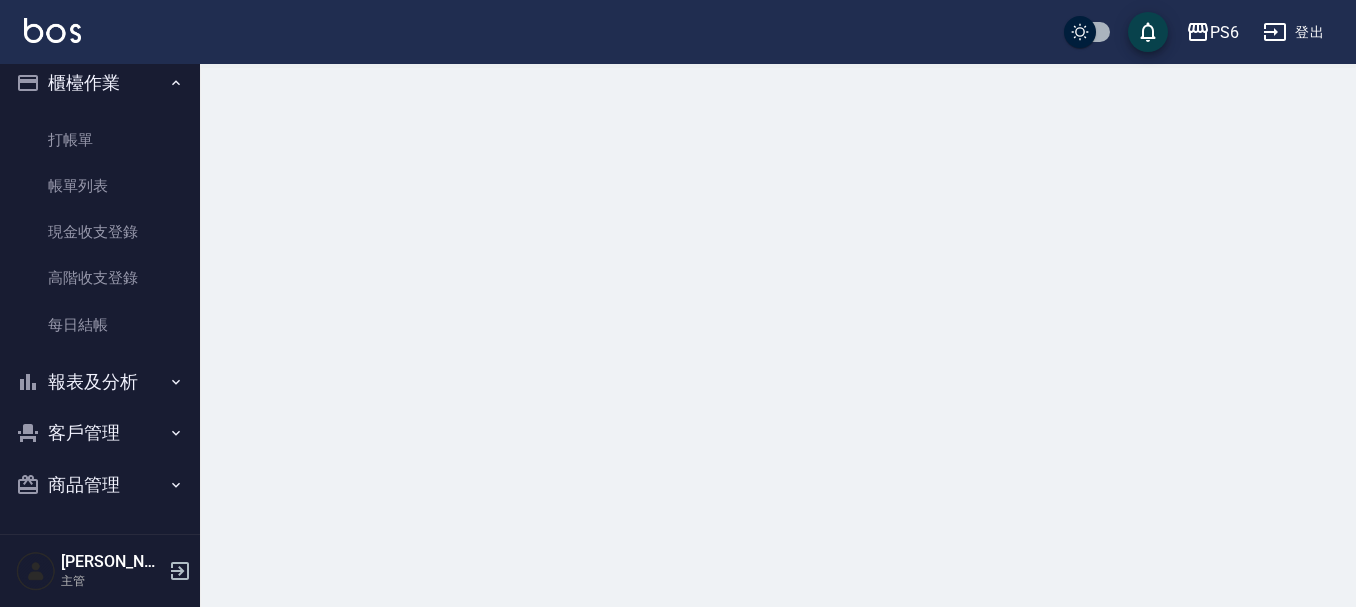 scroll, scrollTop: 0, scrollLeft: 0, axis: both 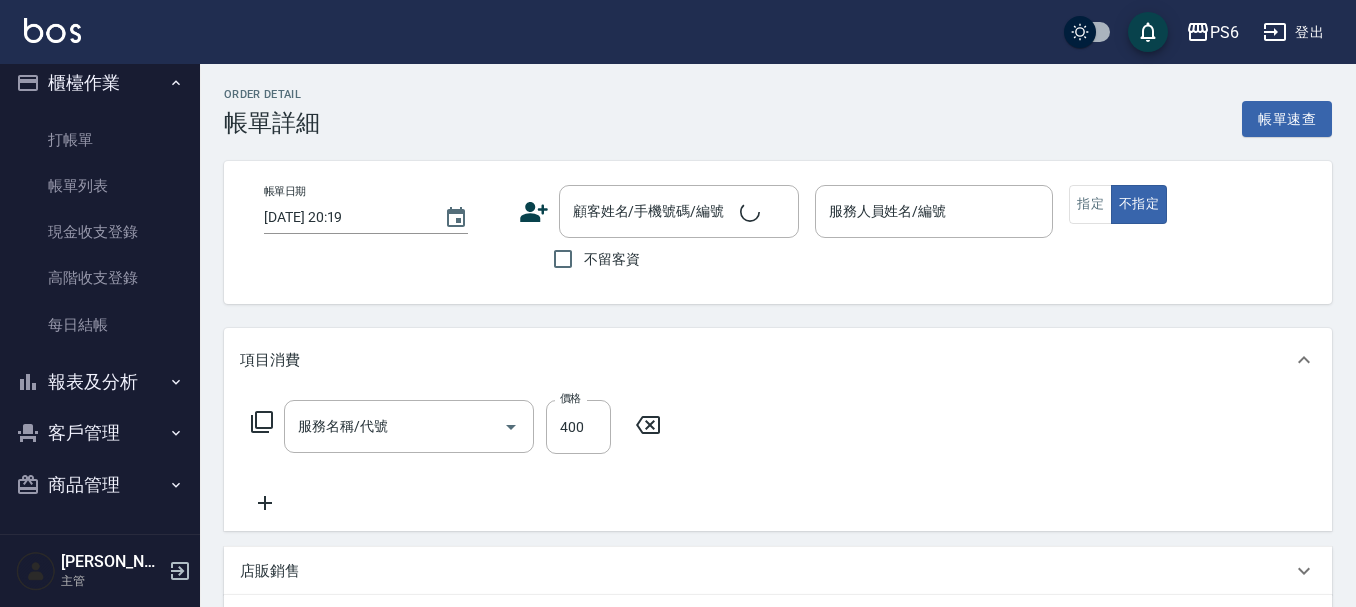 type on "[DATE] 19:41" 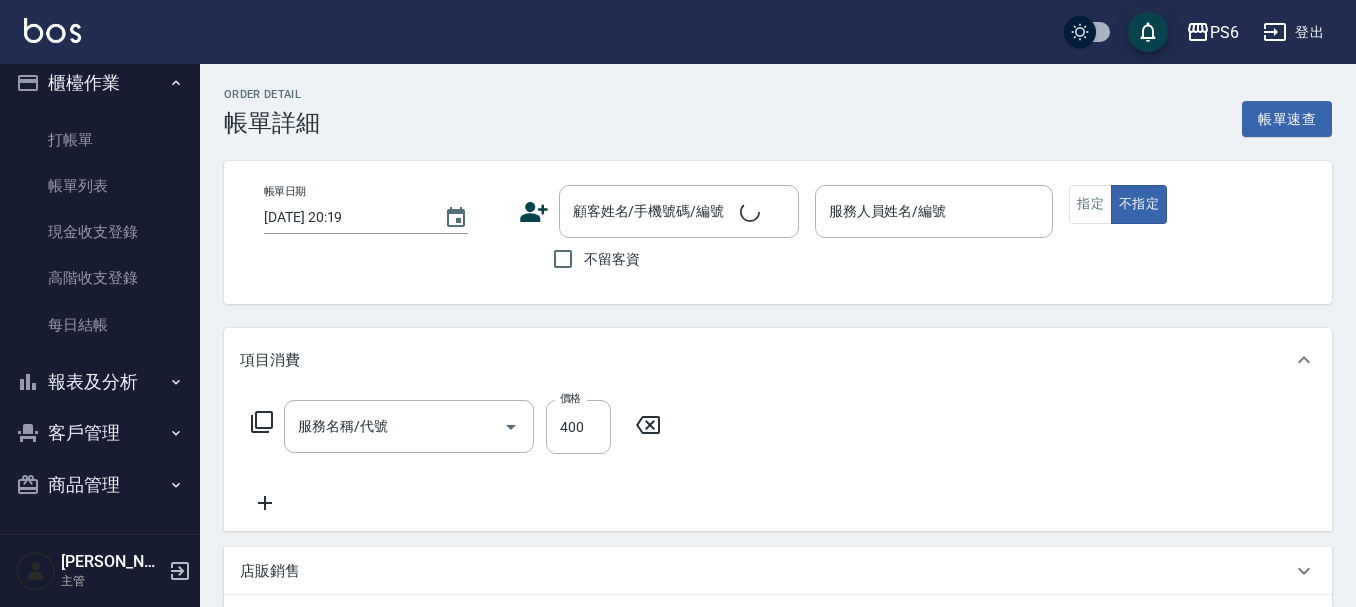 type on "[PERSON_NAME]-04" 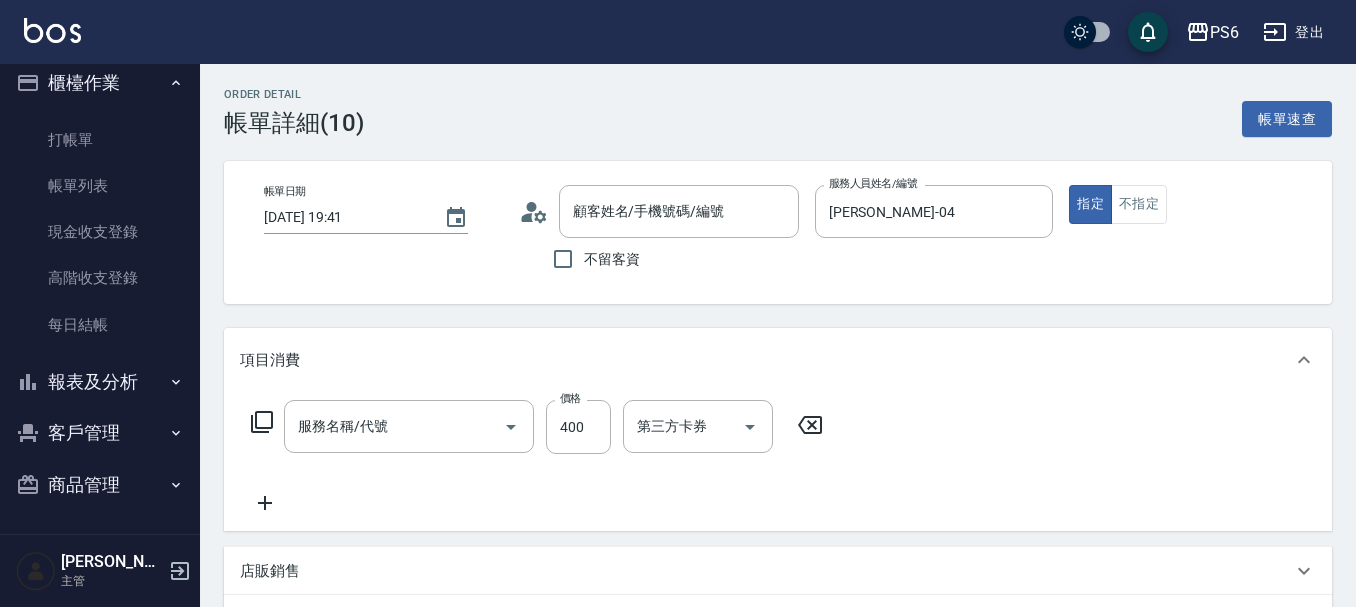 type on "B級剪髮(404)" 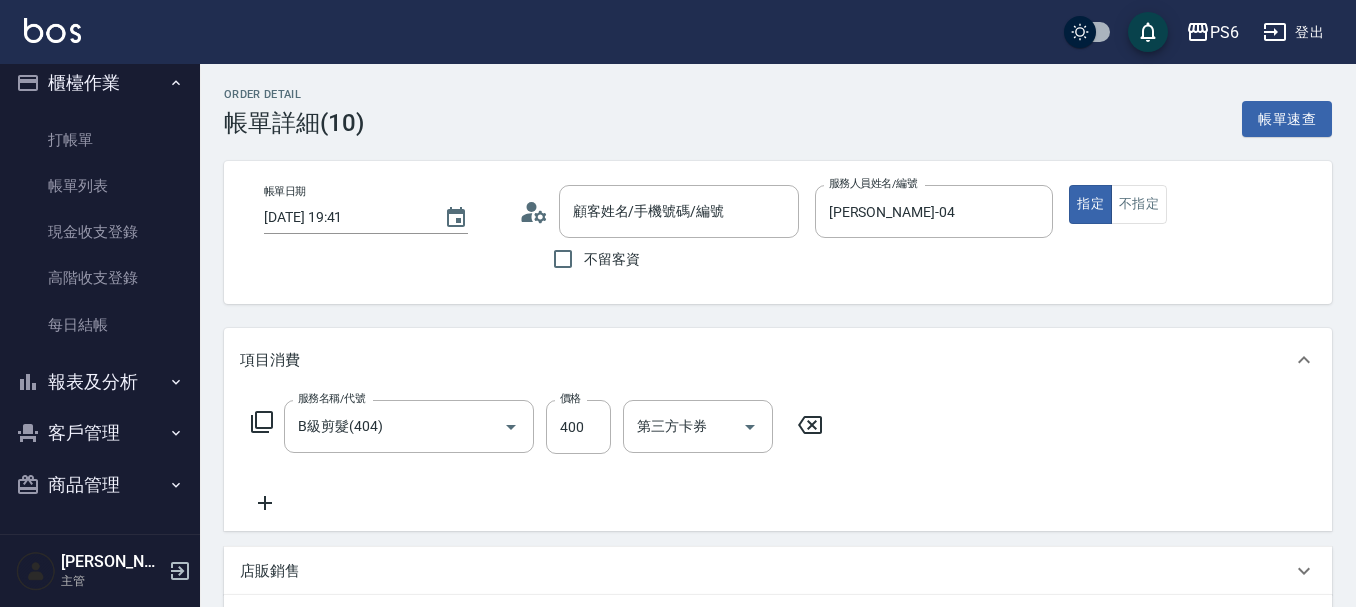 type on "許嘉軒/0936231713/119" 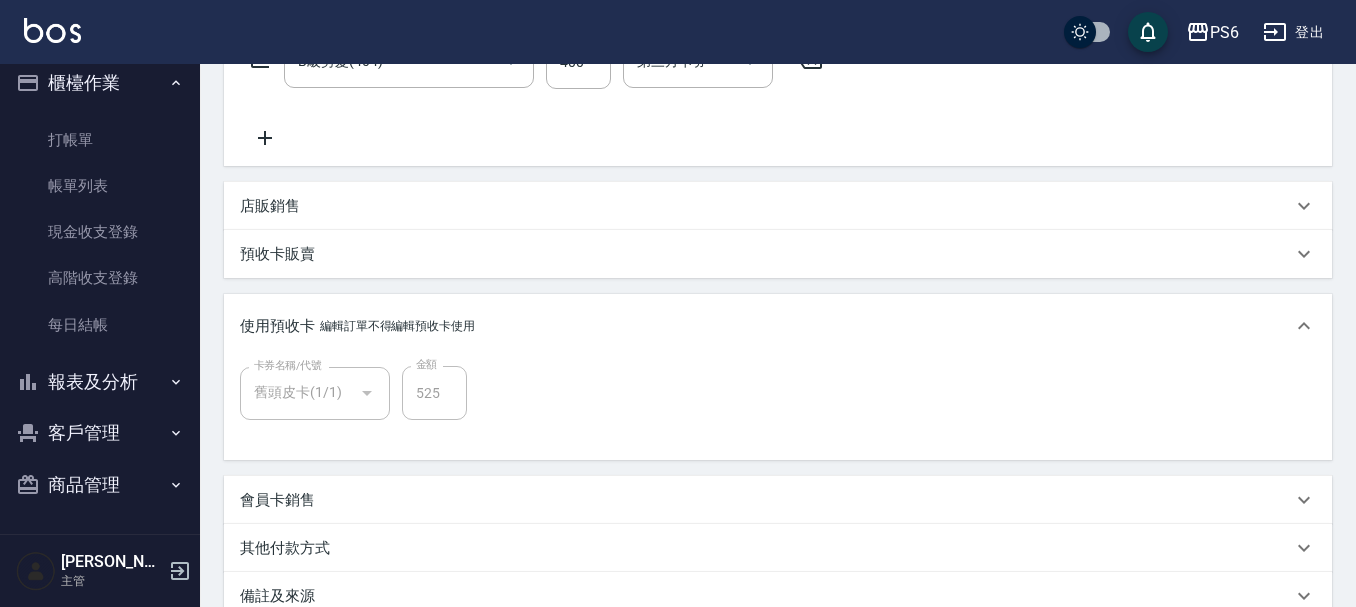 scroll, scrollTop: 400, scrollLeft: 0, axis: vertical 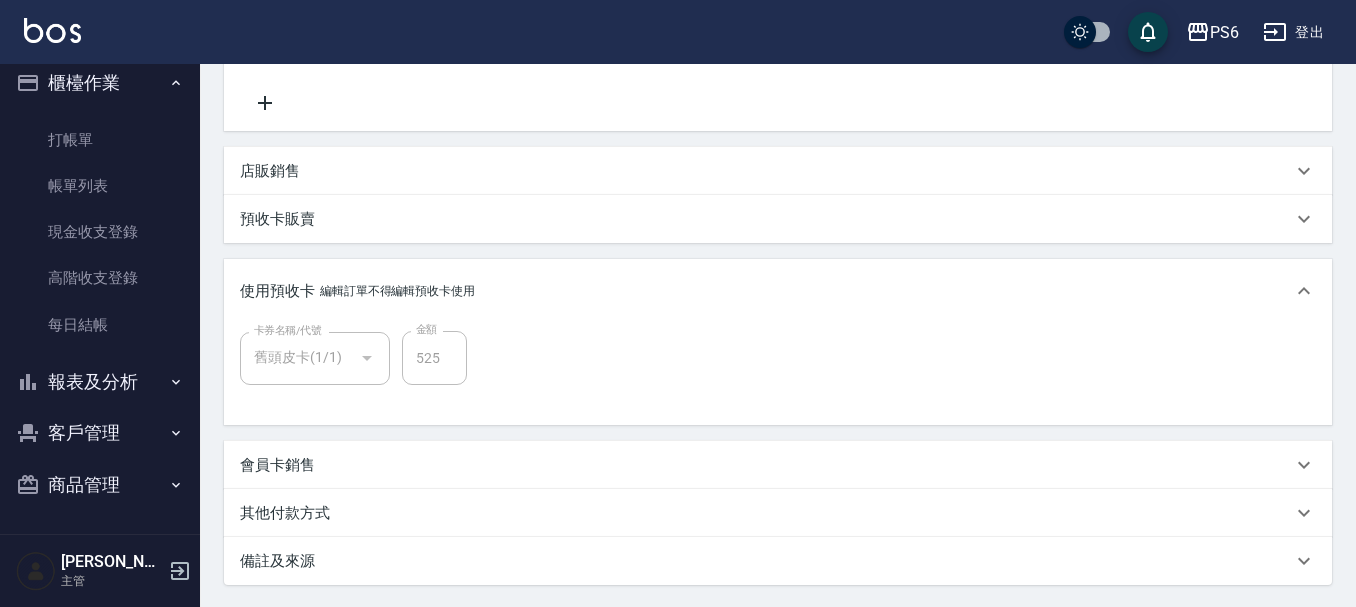 click on "舊頭皮卡(1/1) 卡券名稱/代號" at bounding box center (315, 358) 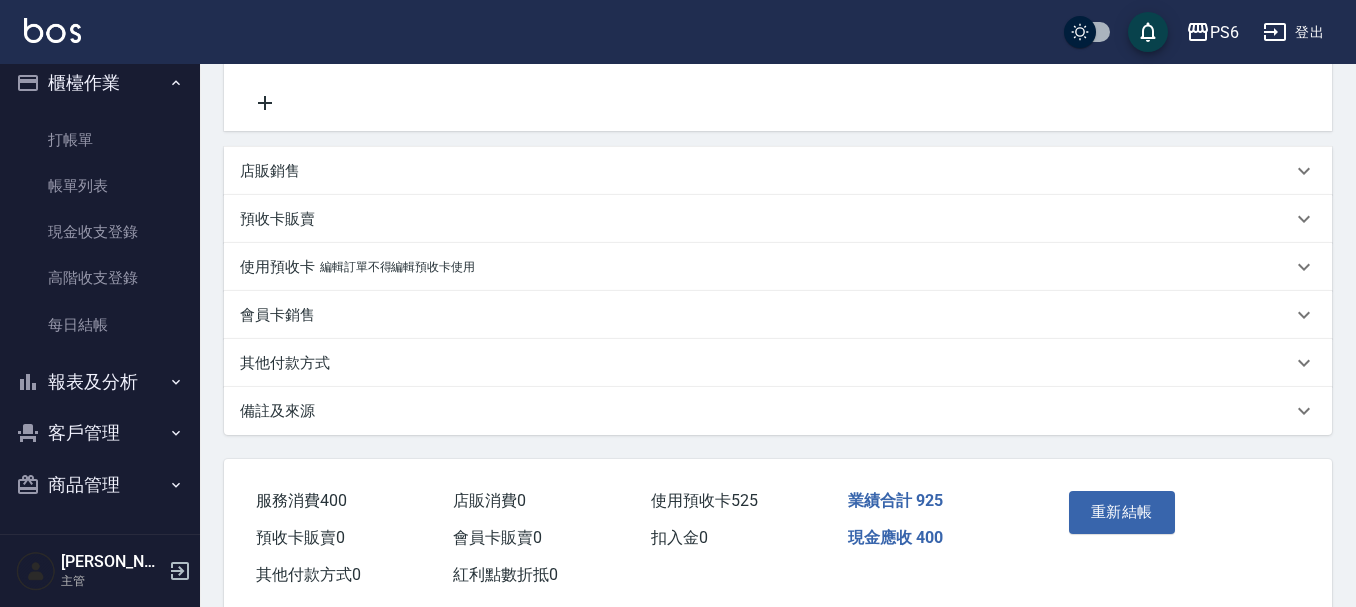 drag, startPoint x: 294, startPoint y: 340, endPoint x: 295, endPoint y: 354, distance: 14.035668 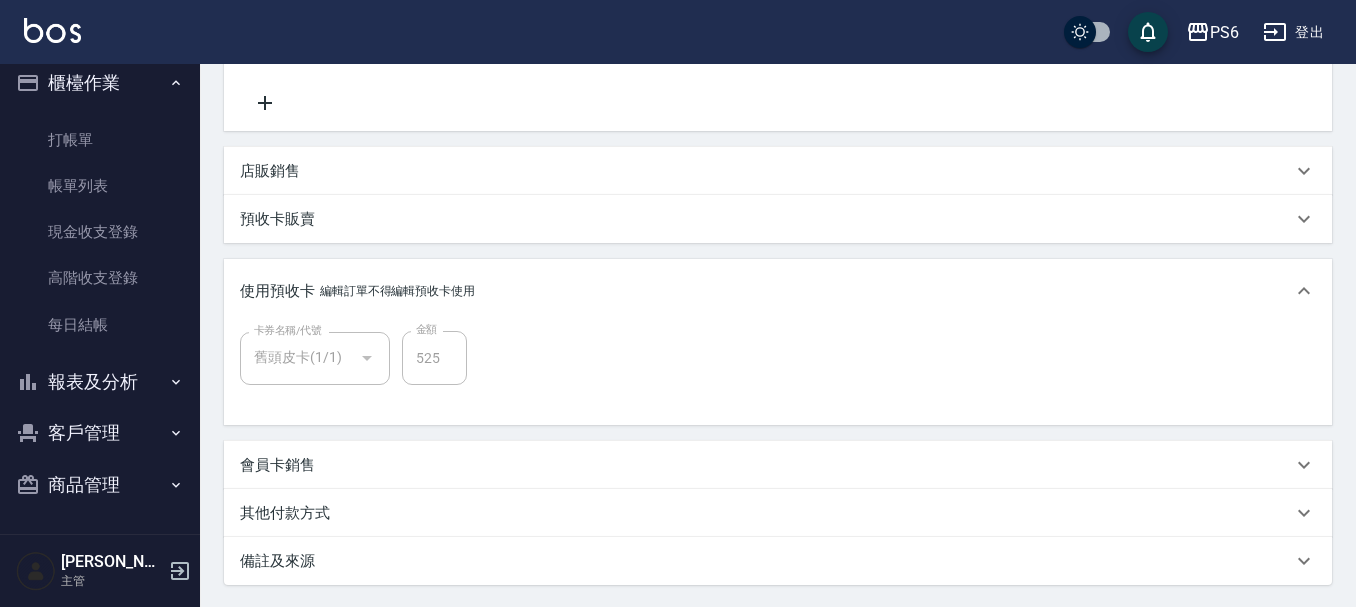 click at bounding box center [366, 358] 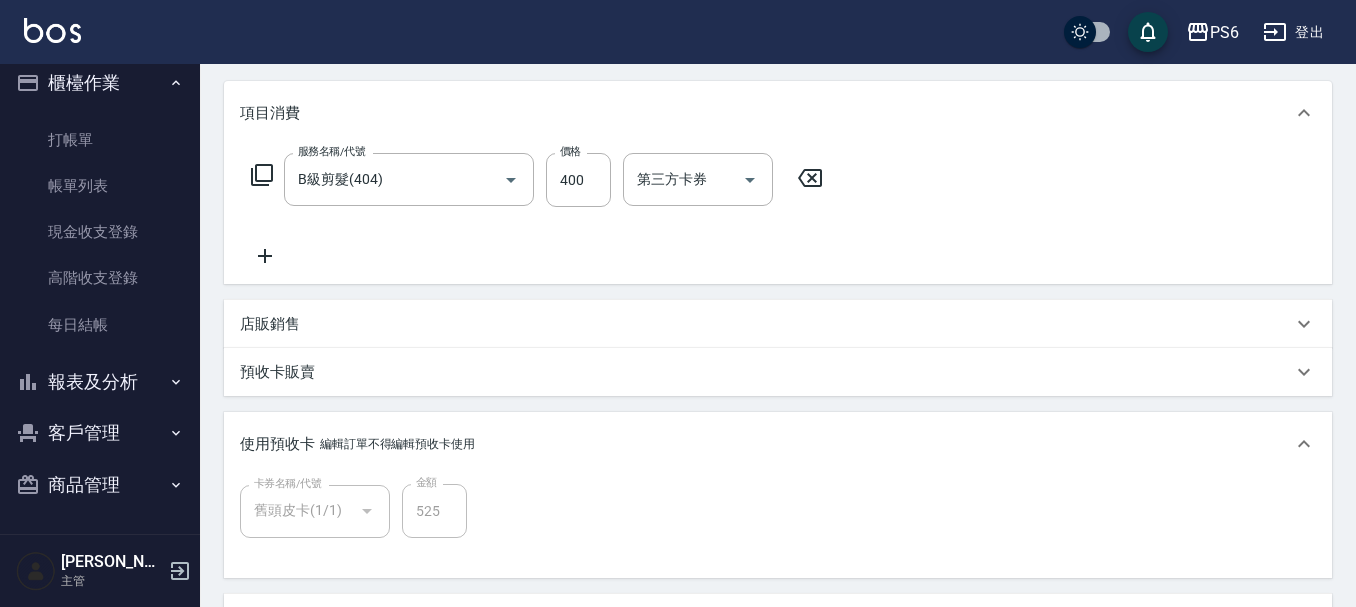 scroll, scrollTop: 0, scrollLeft: 0, axis: both 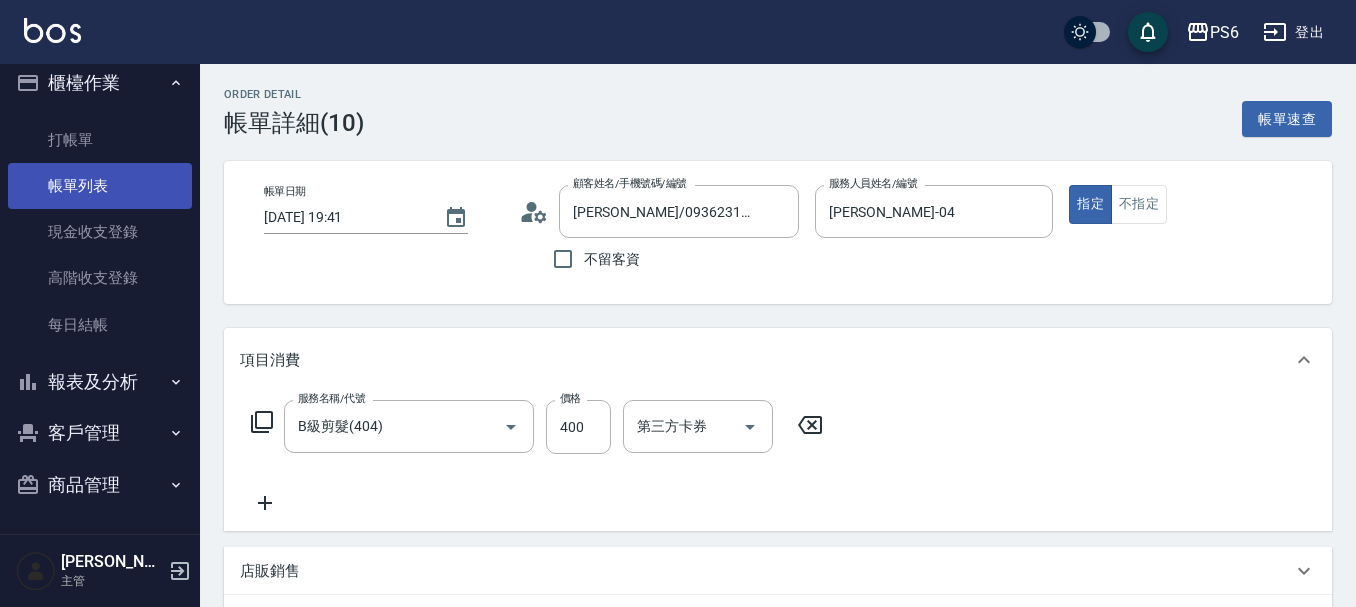 click on "帳單列表" at bounding box center [100, 186] 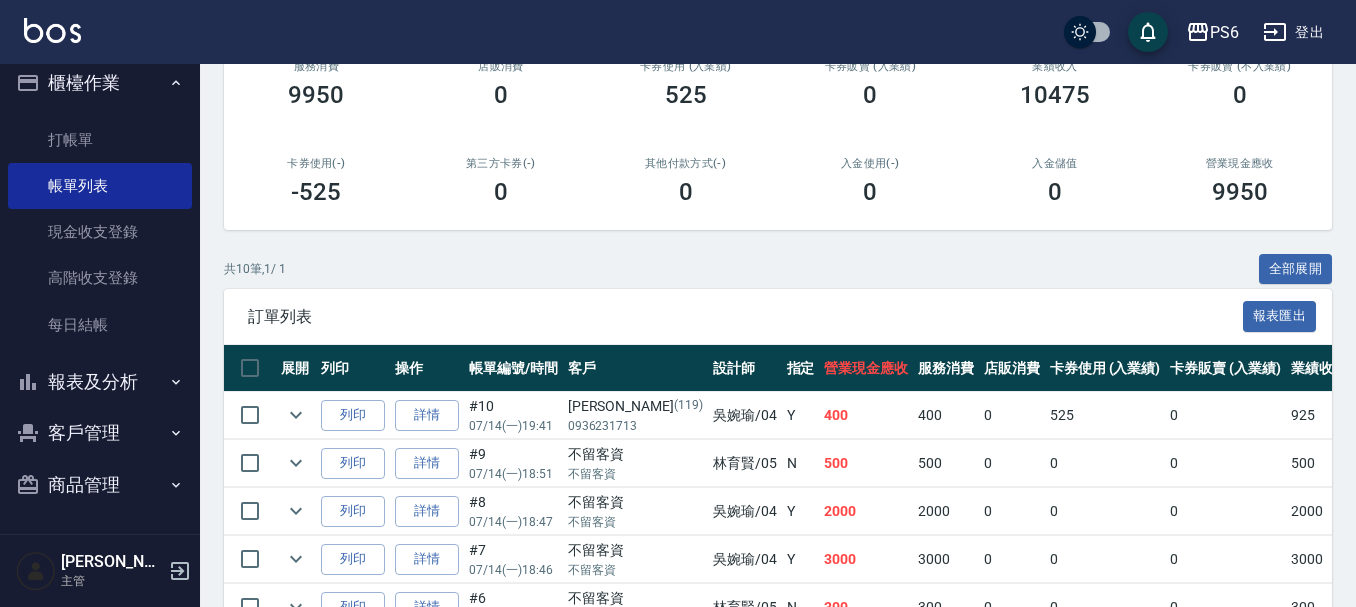 scroll, scrollTop: 300, scrollLeft: 0, axis: vertical 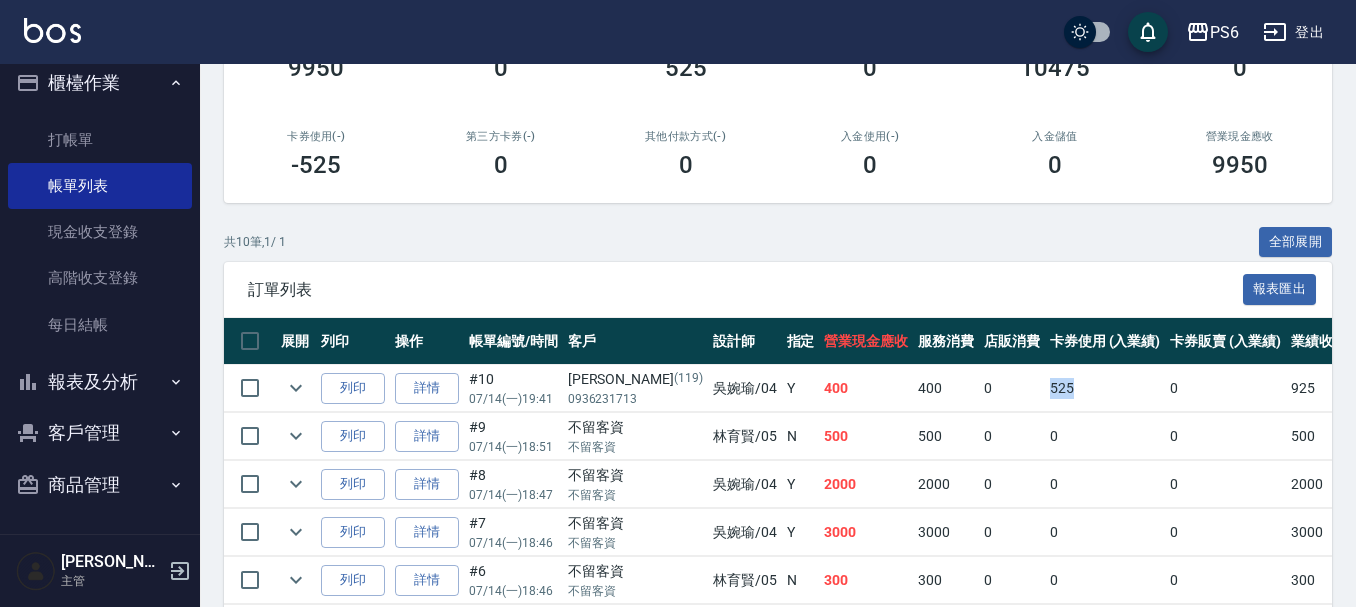 drag, startPoint x: 985, startPoint y: 384, endPoint x: 1029, endPoint y: 384, distance: 44 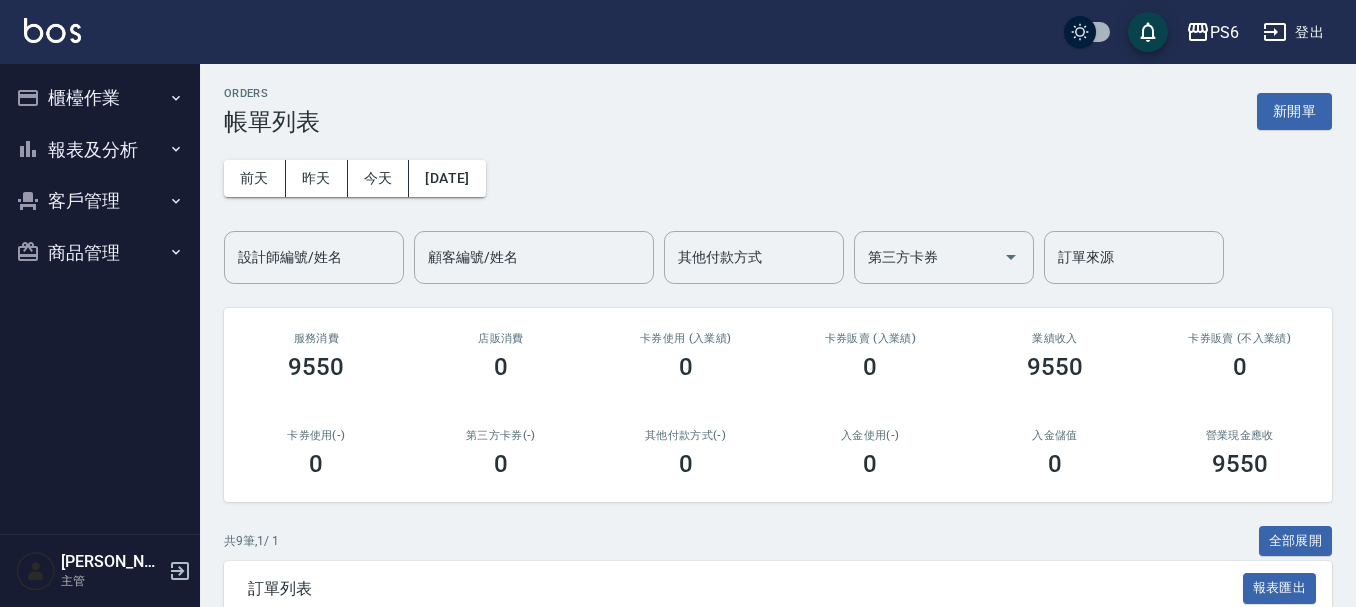 scroll, scrollTop: 0, scrollLeft: 0, axis: both 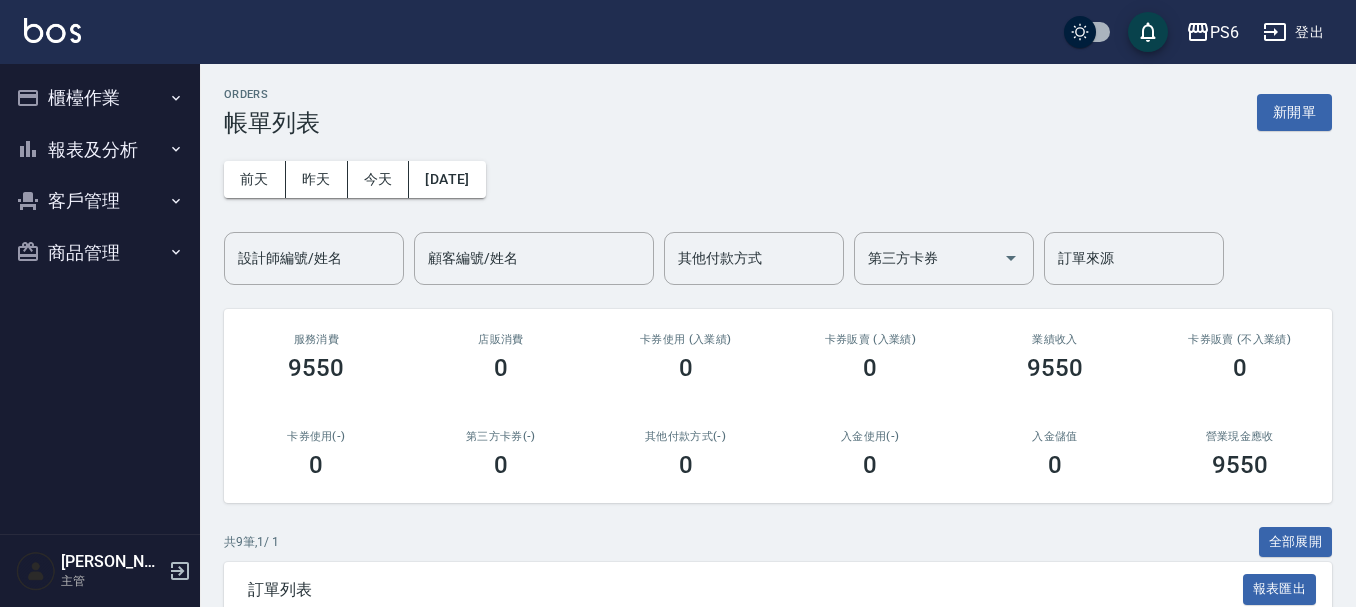 click on "櫃檯作業" at bounding box center [100, 98] 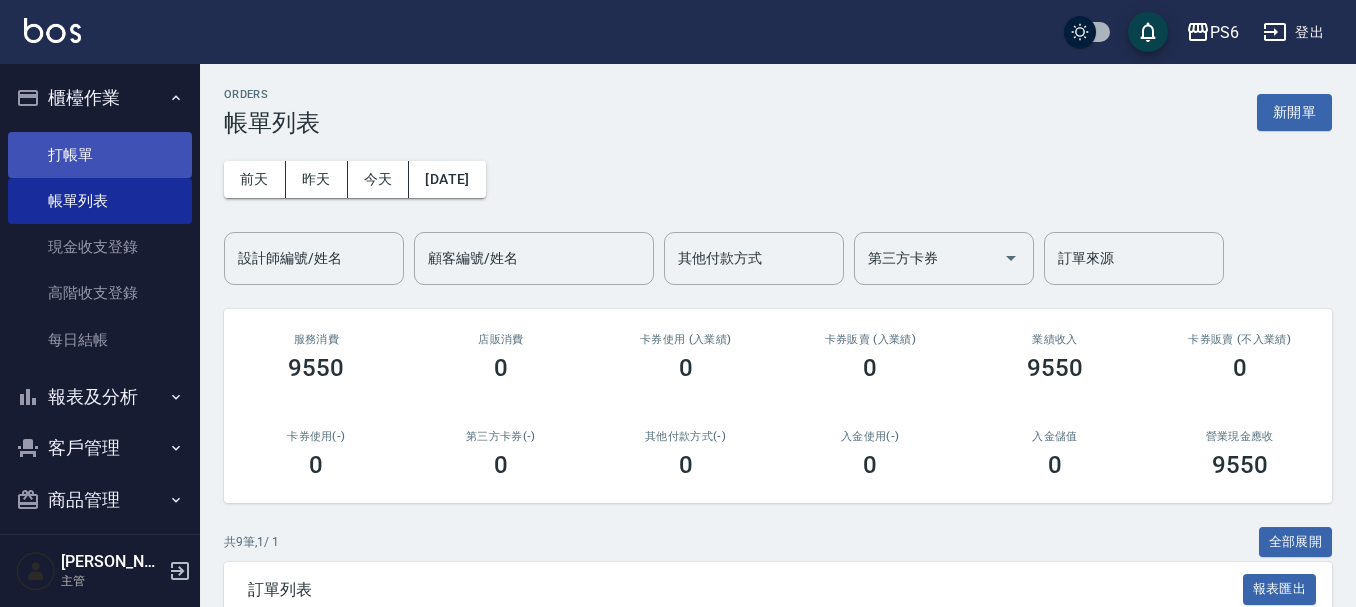 click on "打帳單" at bounding box center [100, 155] 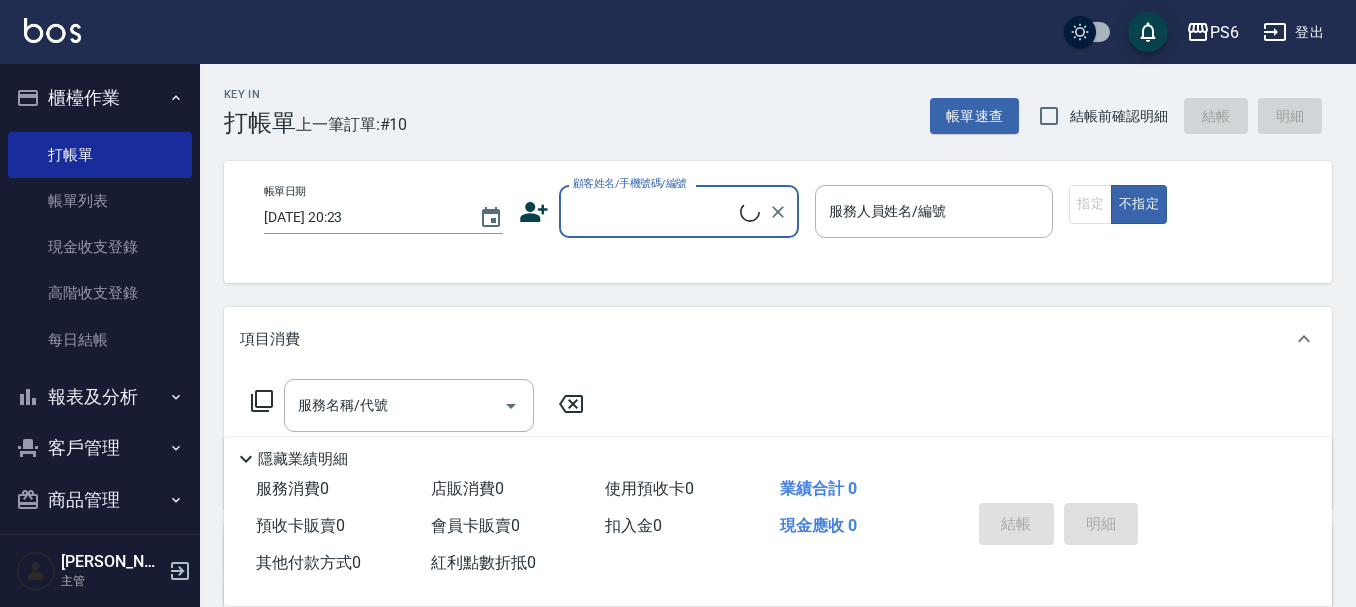 click on "顧客姓名/手機號碼/編號" at bounding box center [654, 211] 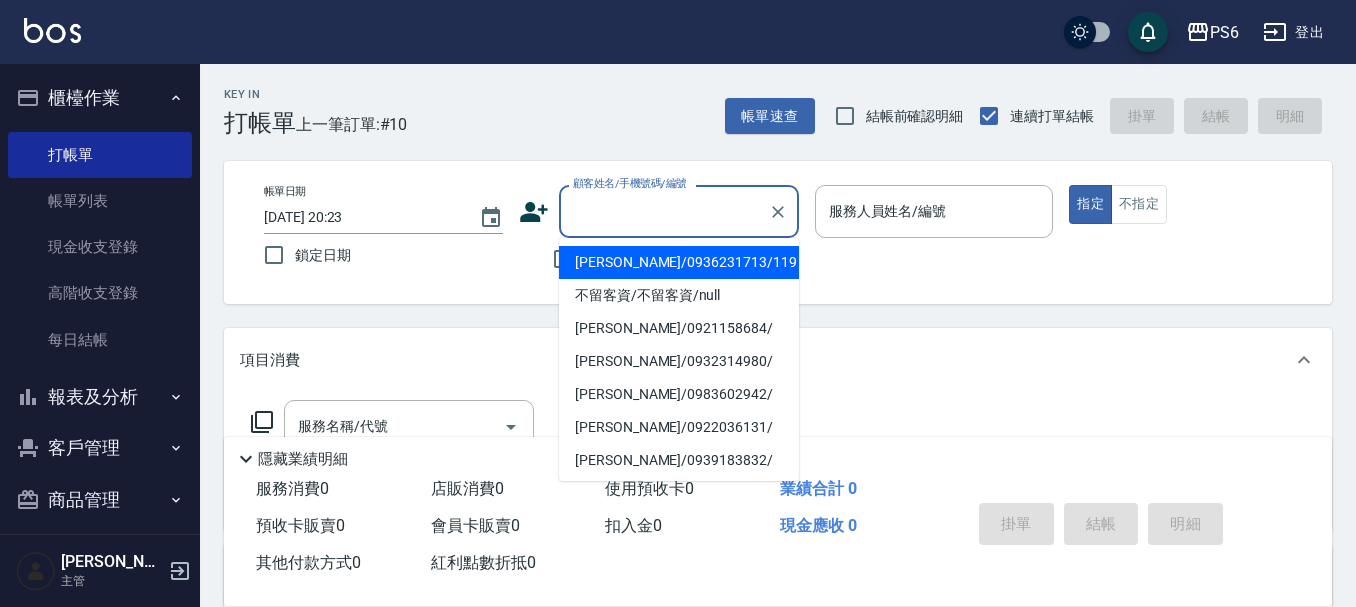 click on "[PERSON_NAME]/0936231713/119" at bounding box center (679, 262) 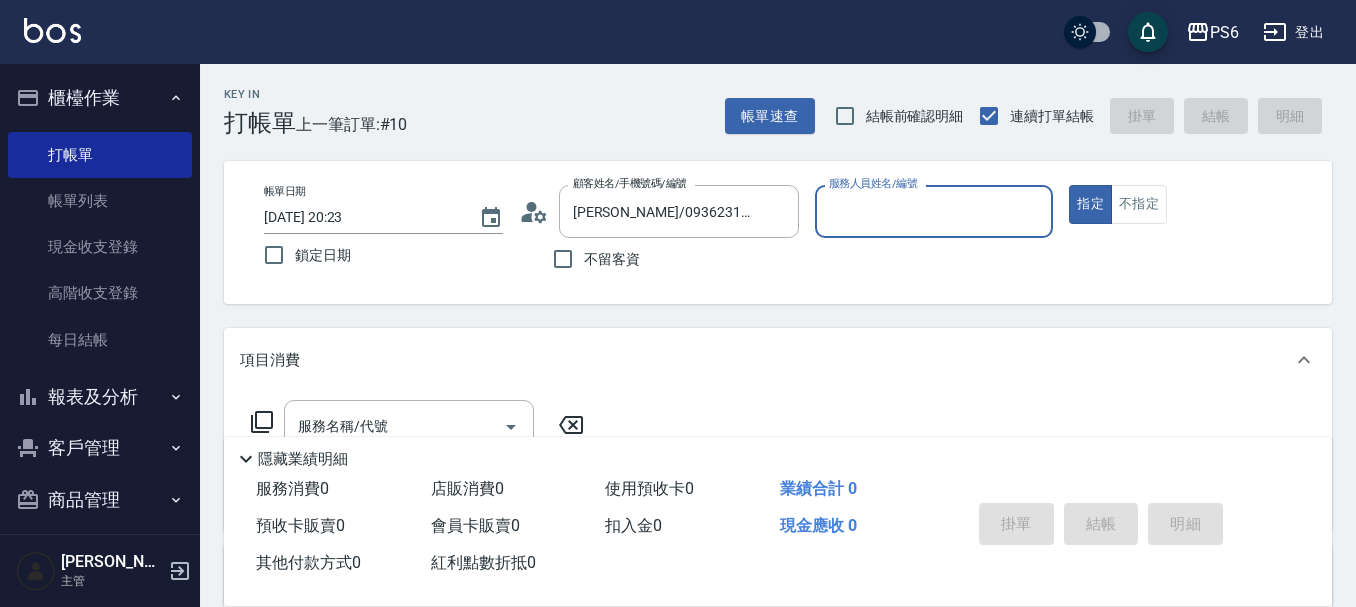 type on "[PERSON_NAME]-06" 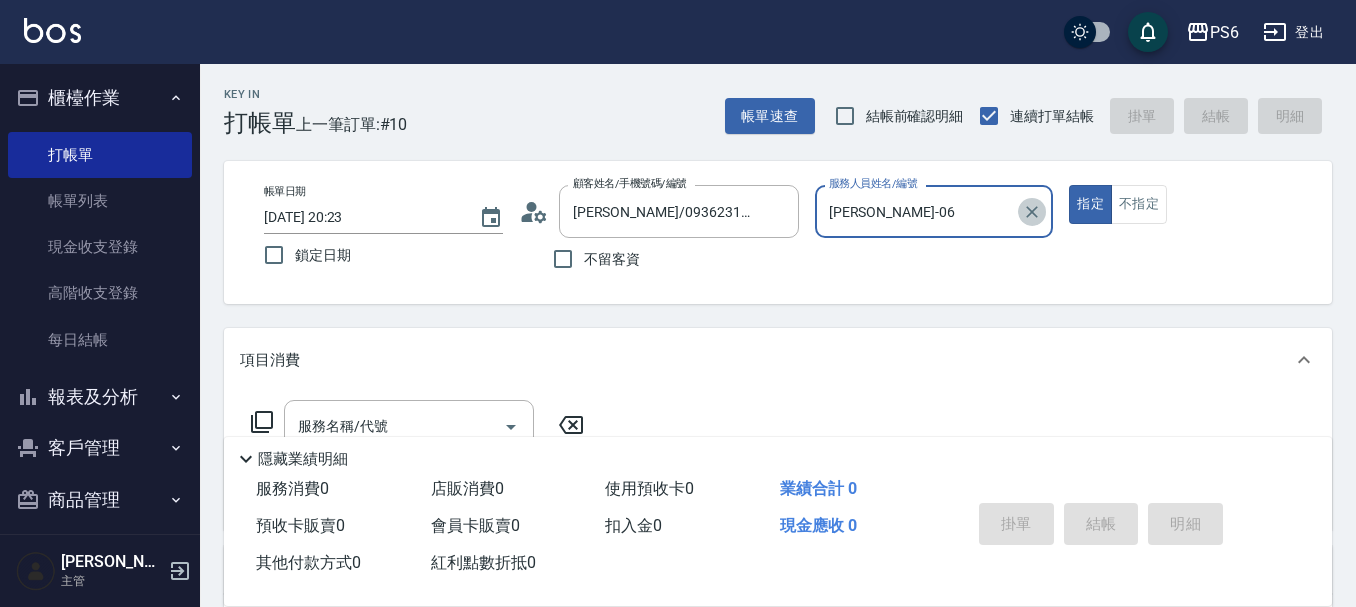 click 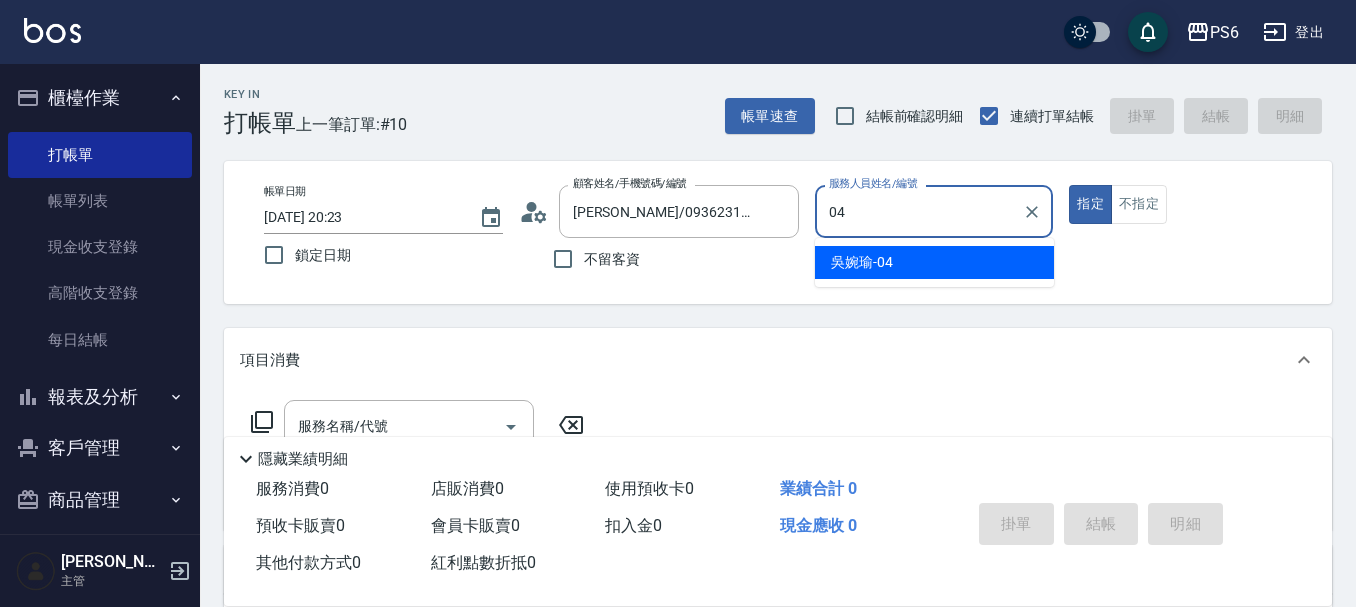type on "[PERSON_NAME]-04" 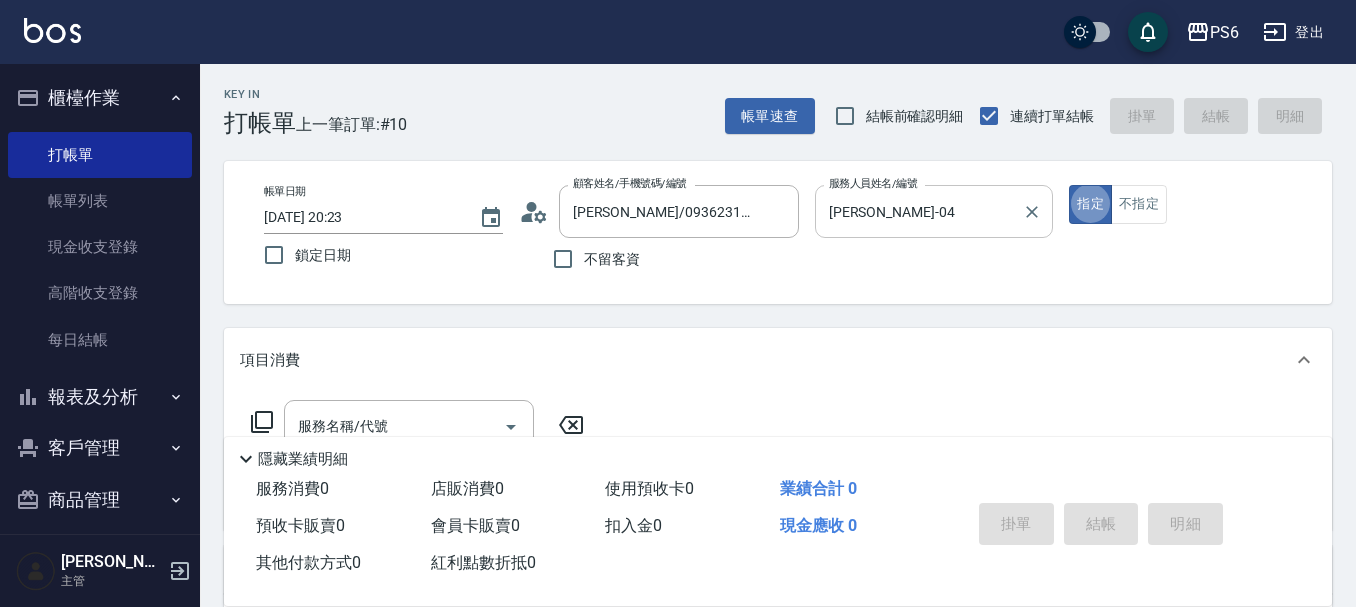 type on "true" 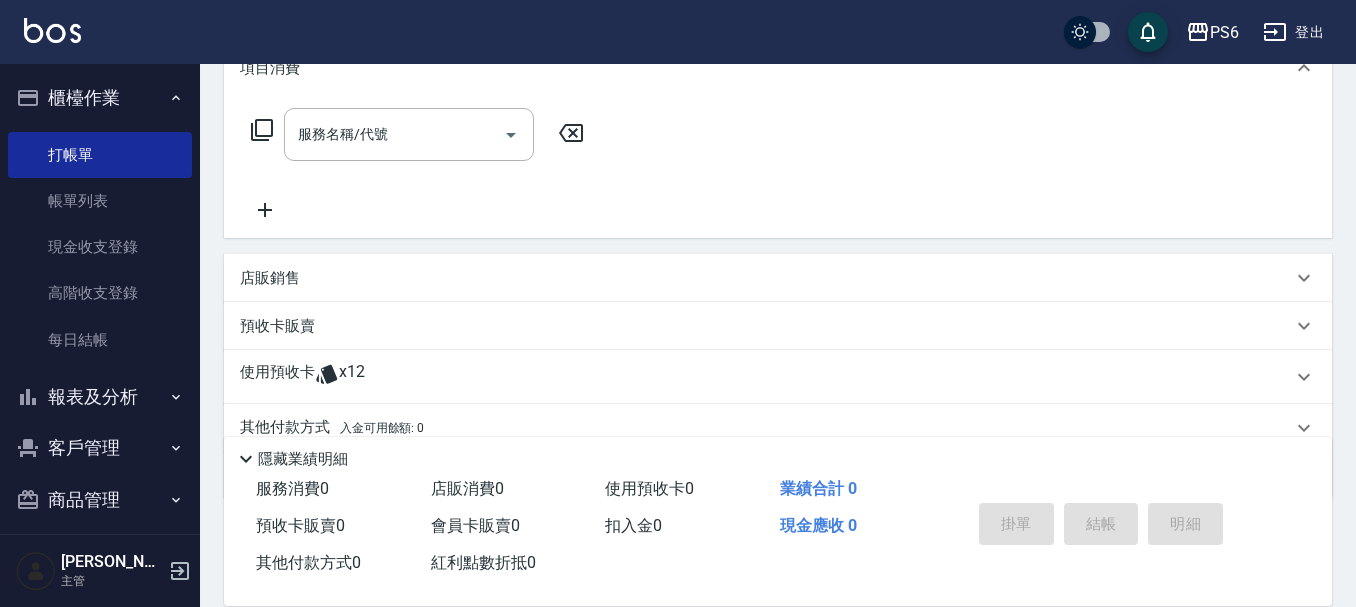 scroll, scrollTop: 300, scrollLeft: 0, axis: vertical 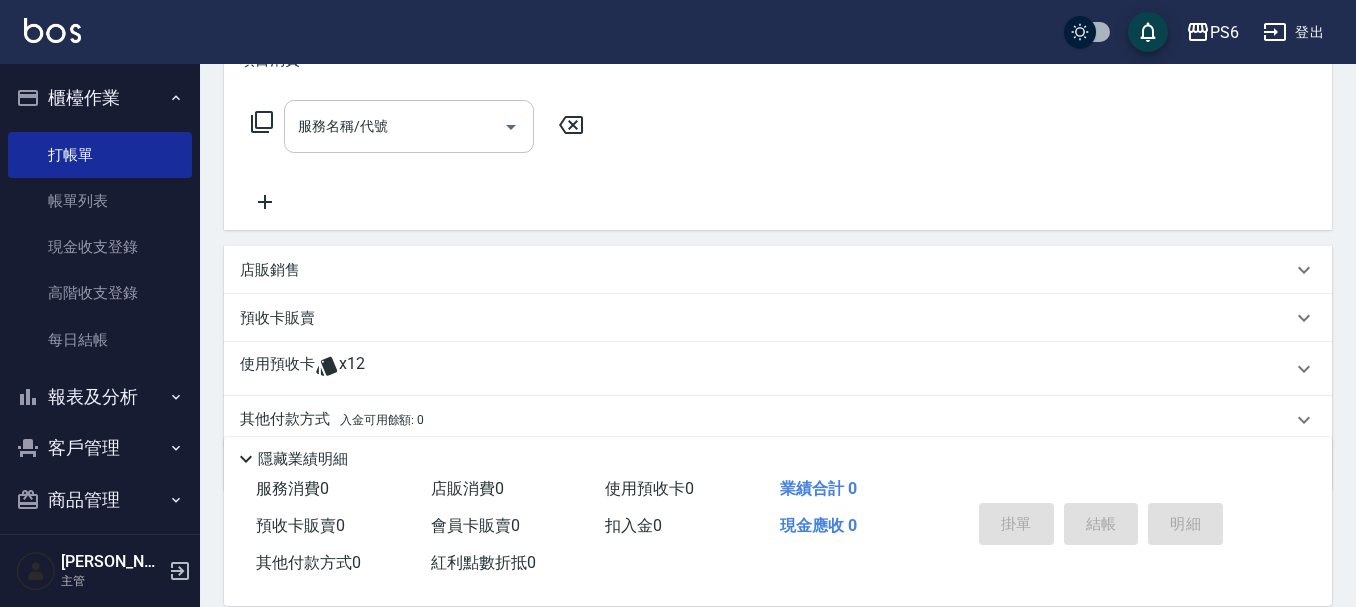 click on "服務名稱/代號" at bounding box center (409, 126) 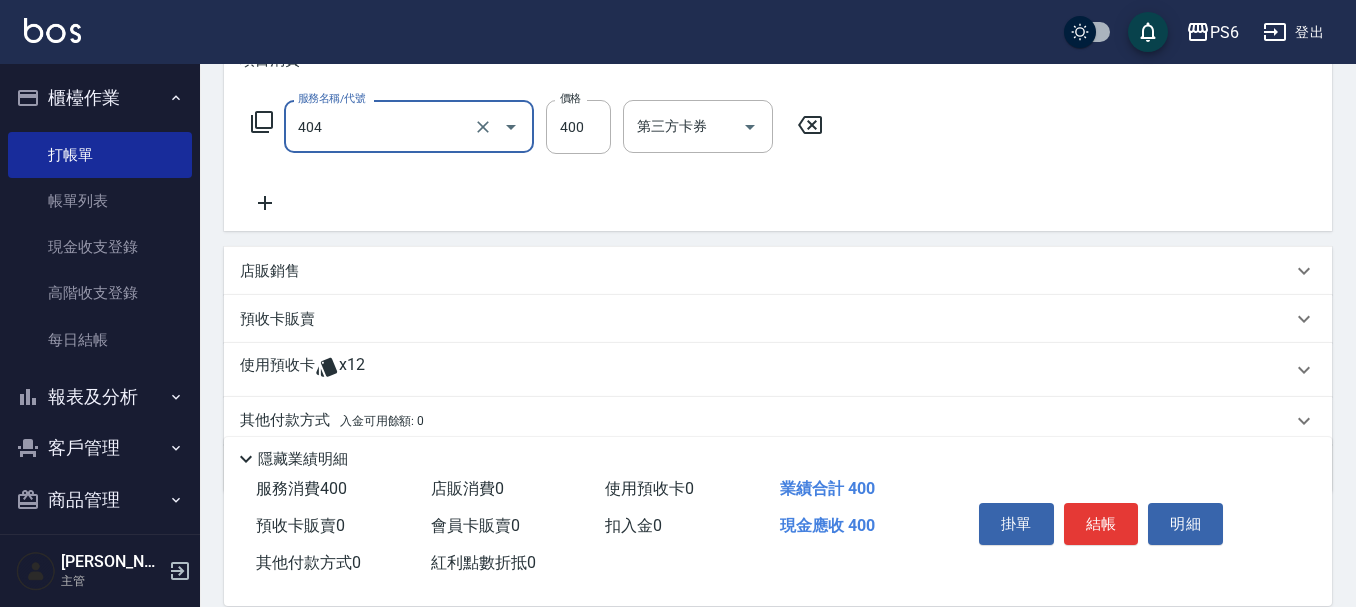 type on "B級剪髮(404)" 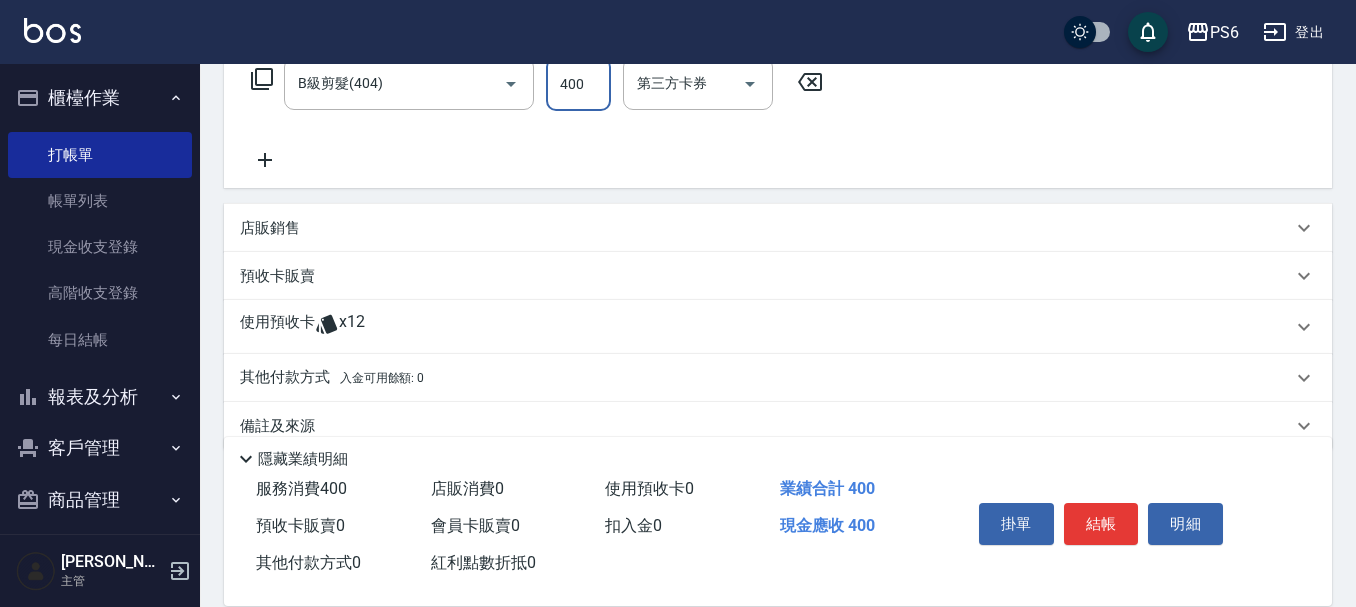scroll, scrollTop: 378, scrollLeft: 0, axis: vertical 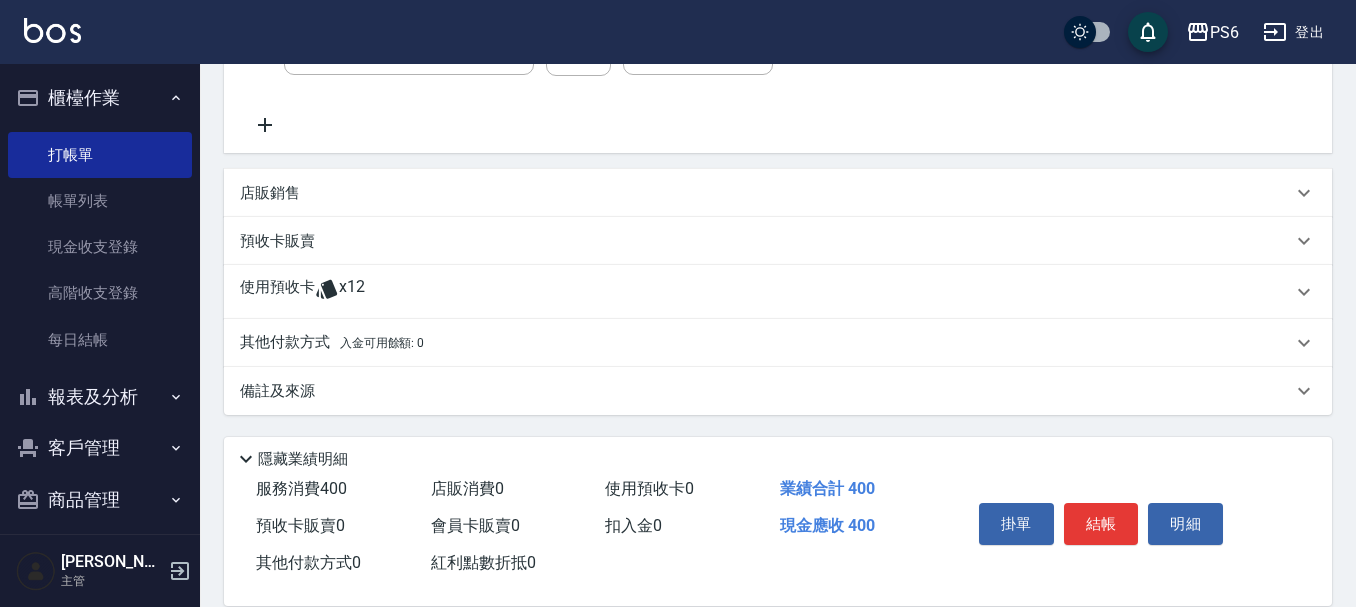 click on "使用預收卡" at bounding box center [277, 292] 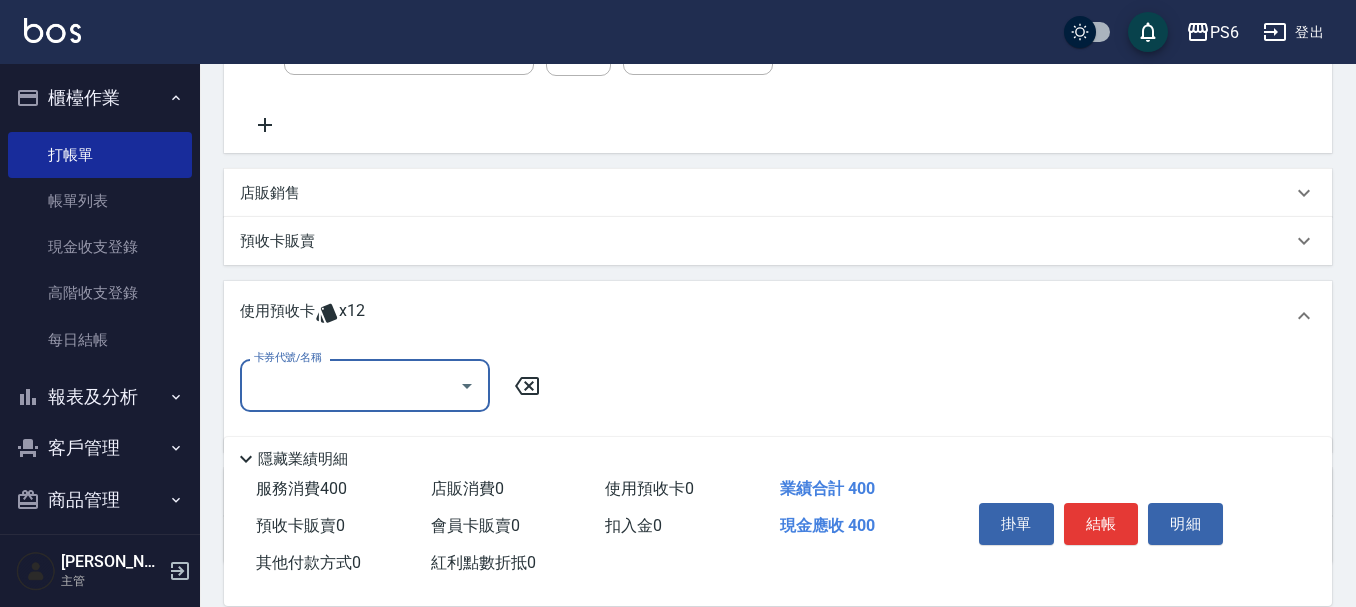 scroll, scrollTop: 0, scrollLeft: 0, axis: both 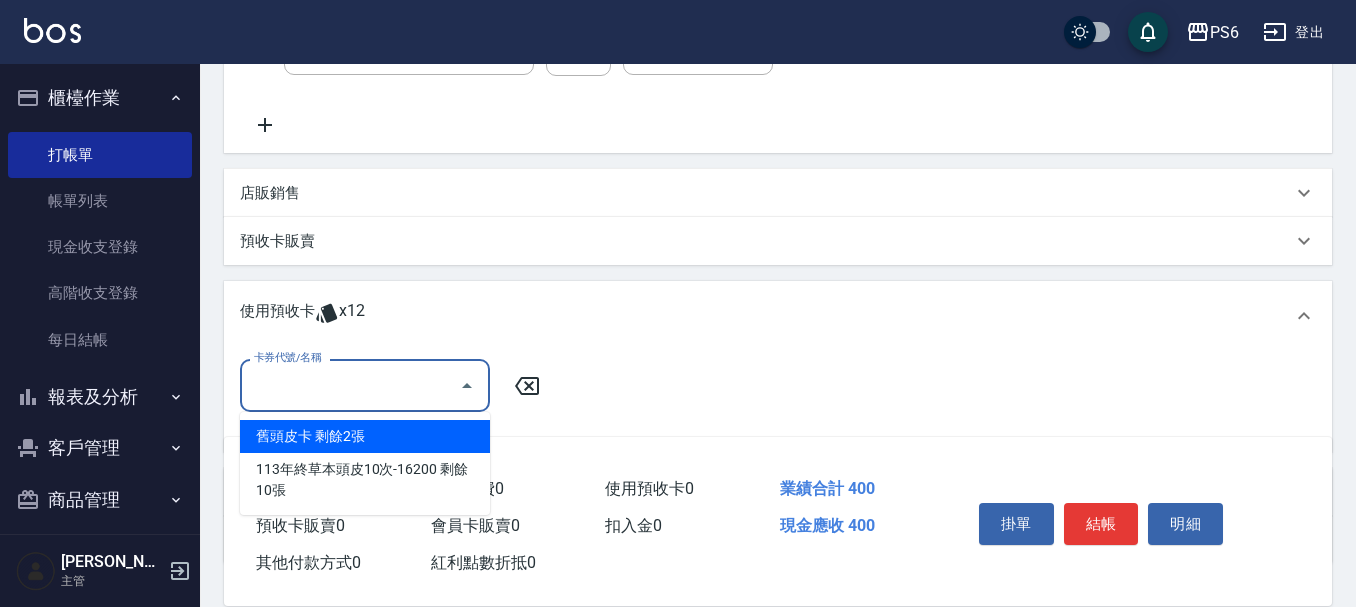 click on "卡券代號/名稱" at bounding box center (350, 385) 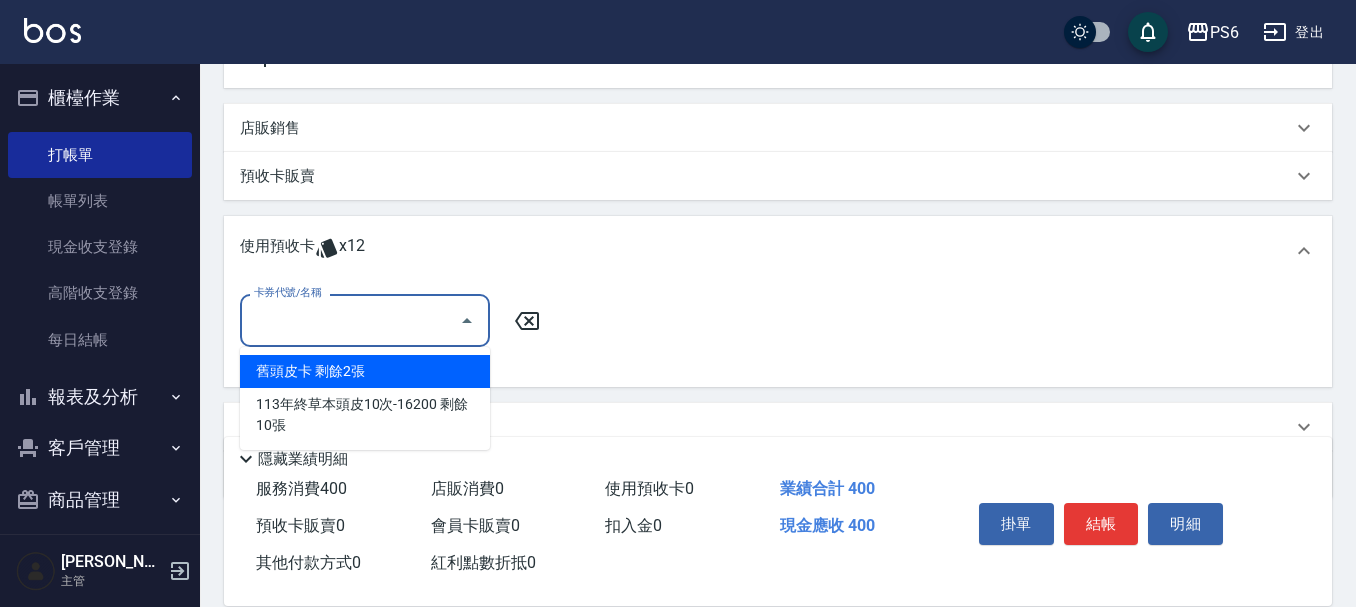 scroll, scrollTop: 478, scrollLeft: 0, axis: vertical 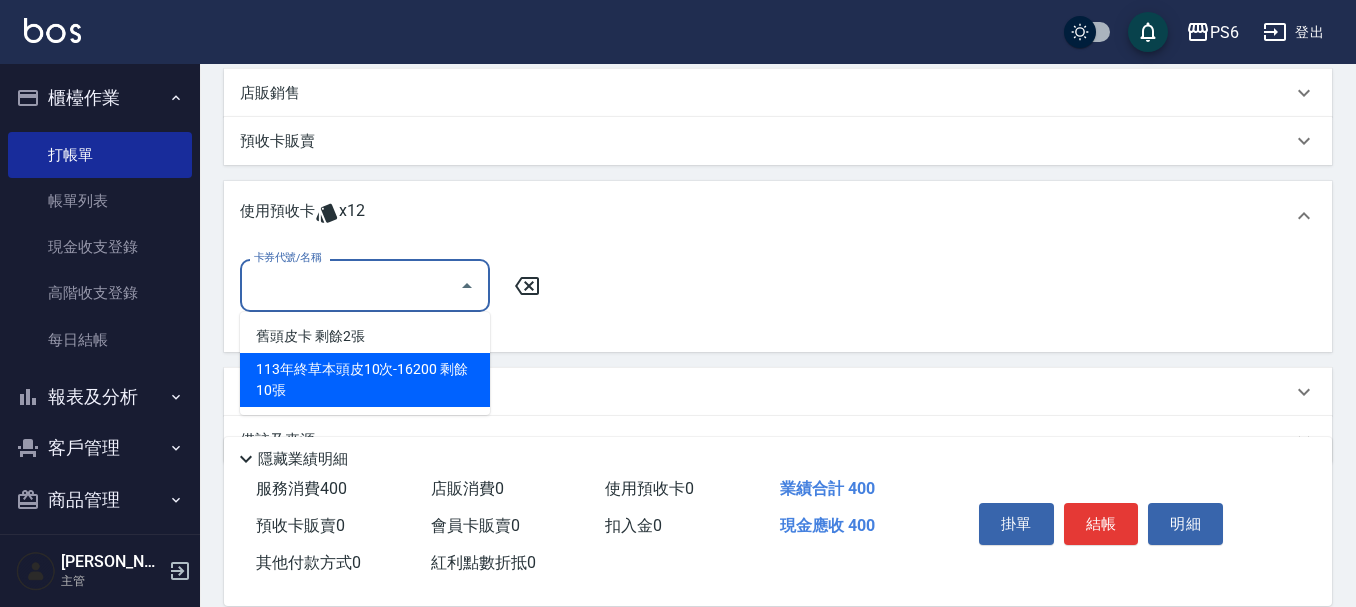 click on "113年終草本頭皮10次-16200 剩餘10張" at bounding box center (365, 380) 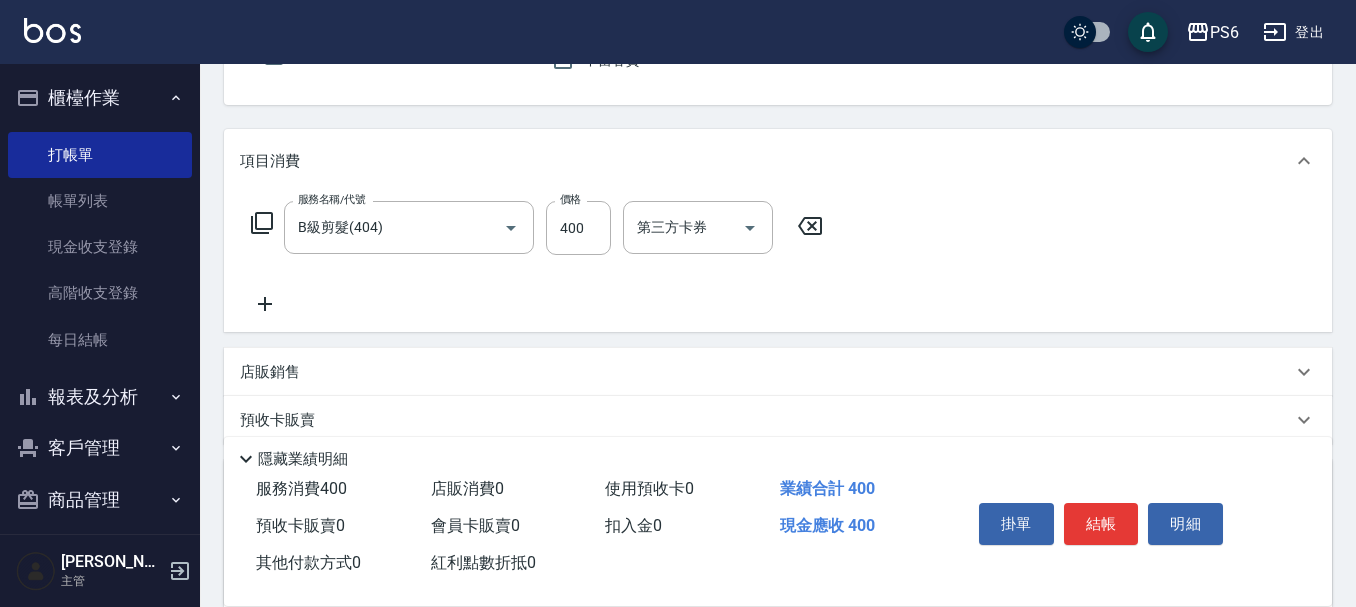 scroll, scrollTop: 200, scrollLeft: 0, axis: vertical 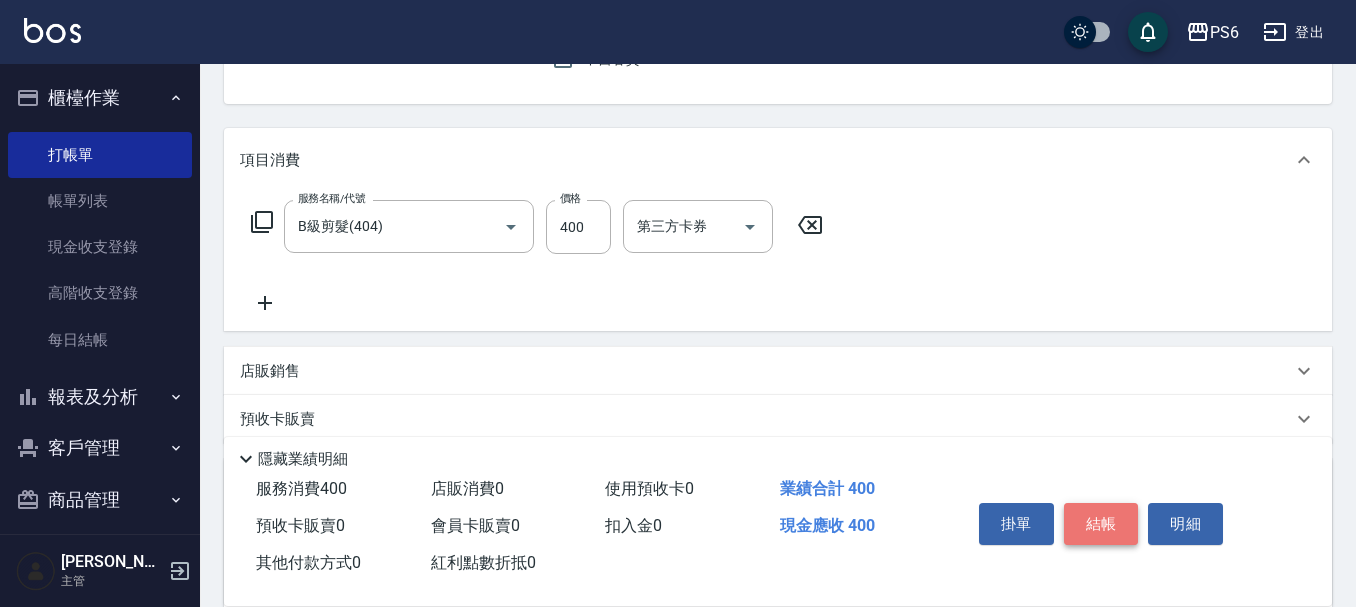 click on "結帳" at bounding box center [1101, 524] 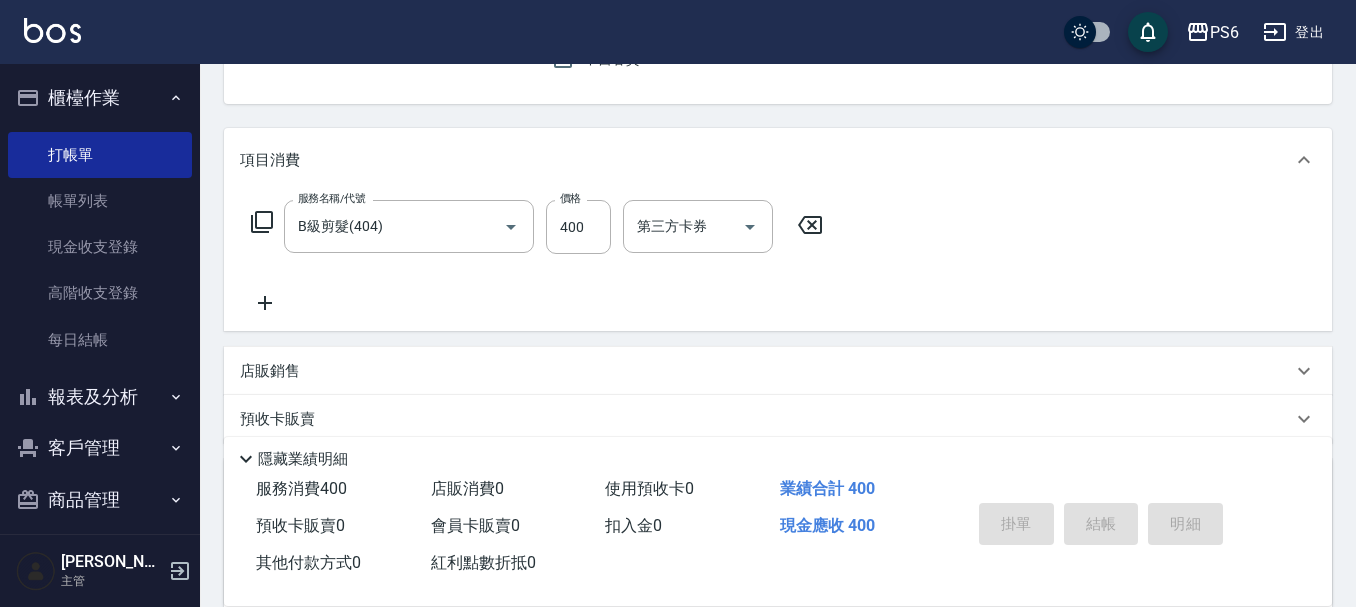 type 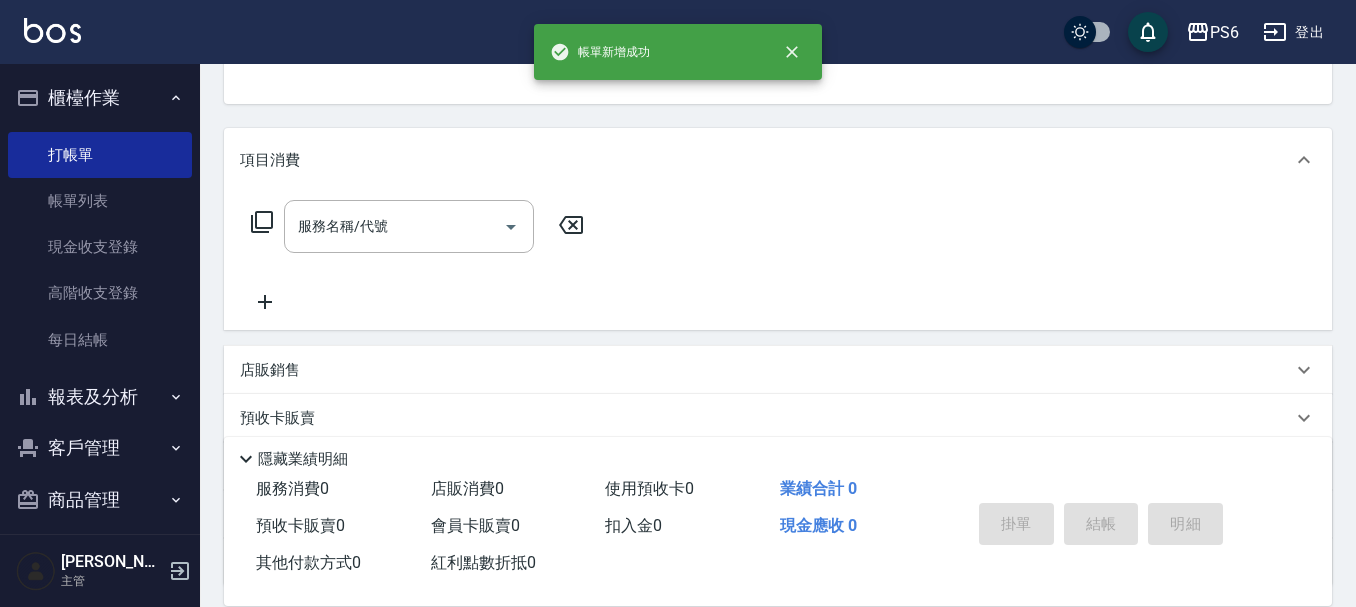 scroll, scrollTop: 194, scrollLeft: 0, axis: vertical 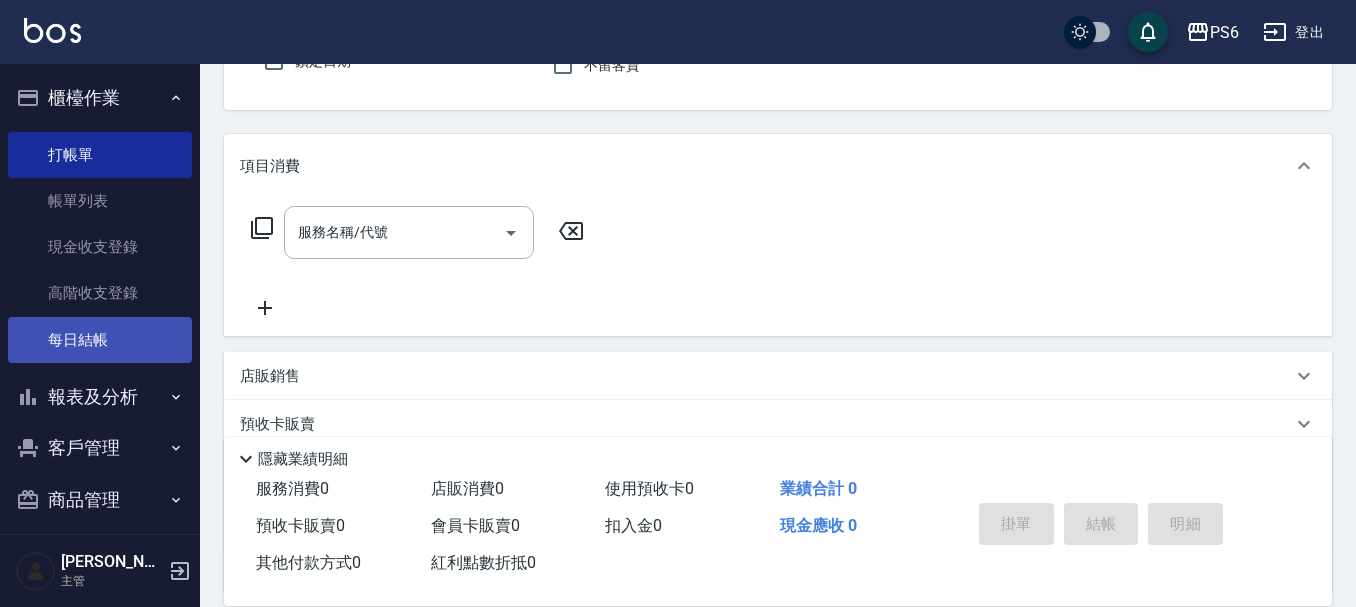 click on "每日結帳" at bounding box center (100, 340) 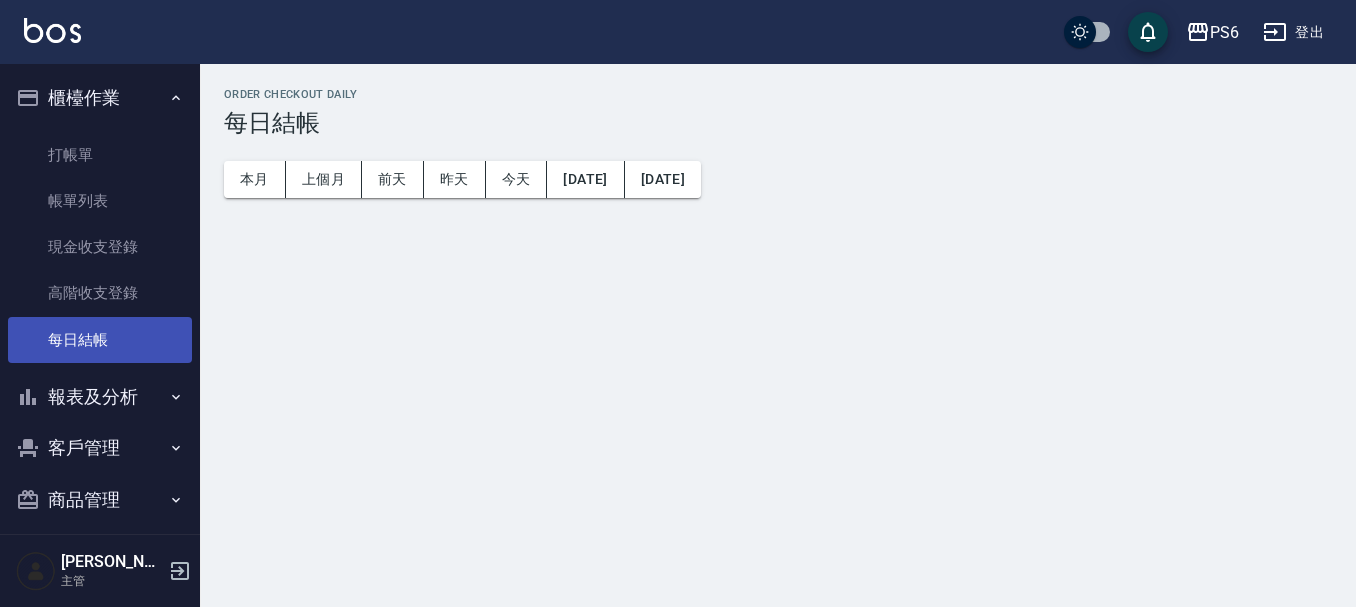 scroll, scrollTop: 0, scrollLeft: 0, axis: both 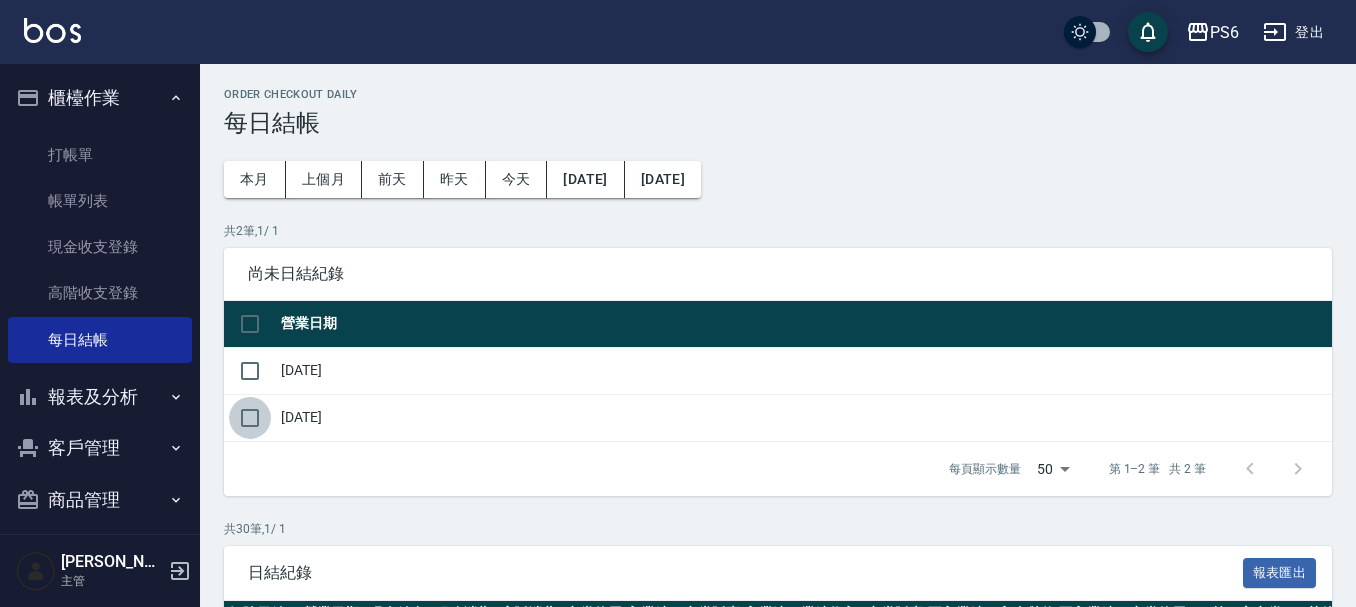 click at bounding box center [250, 418] 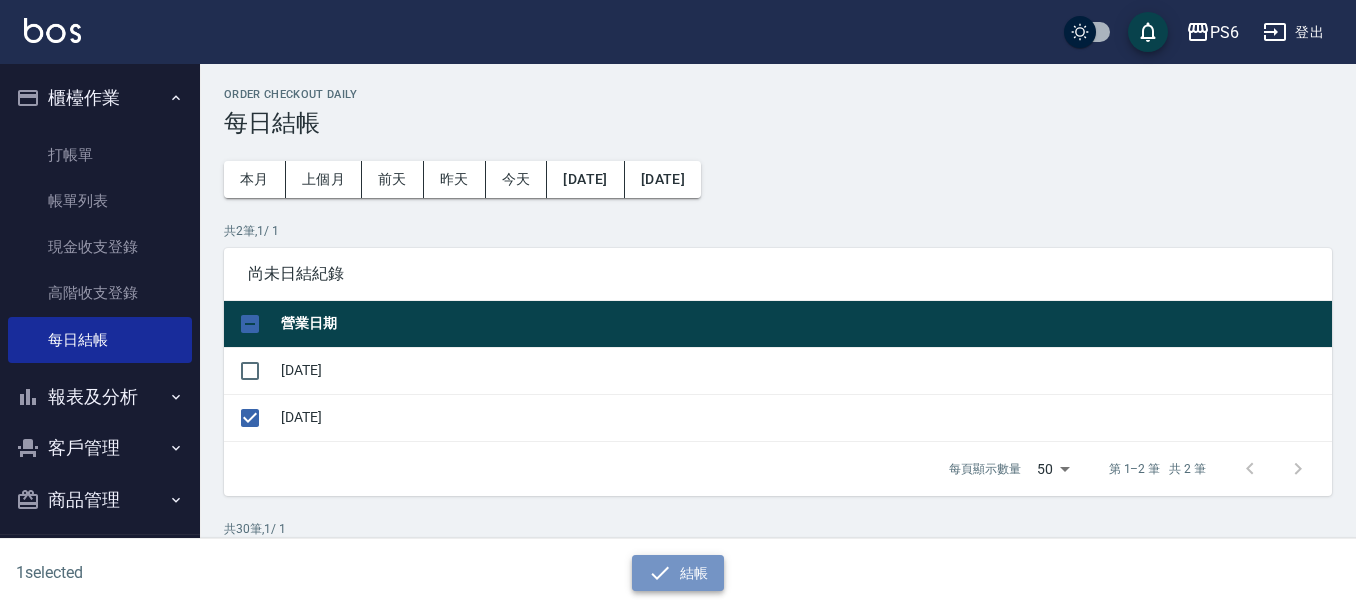 click 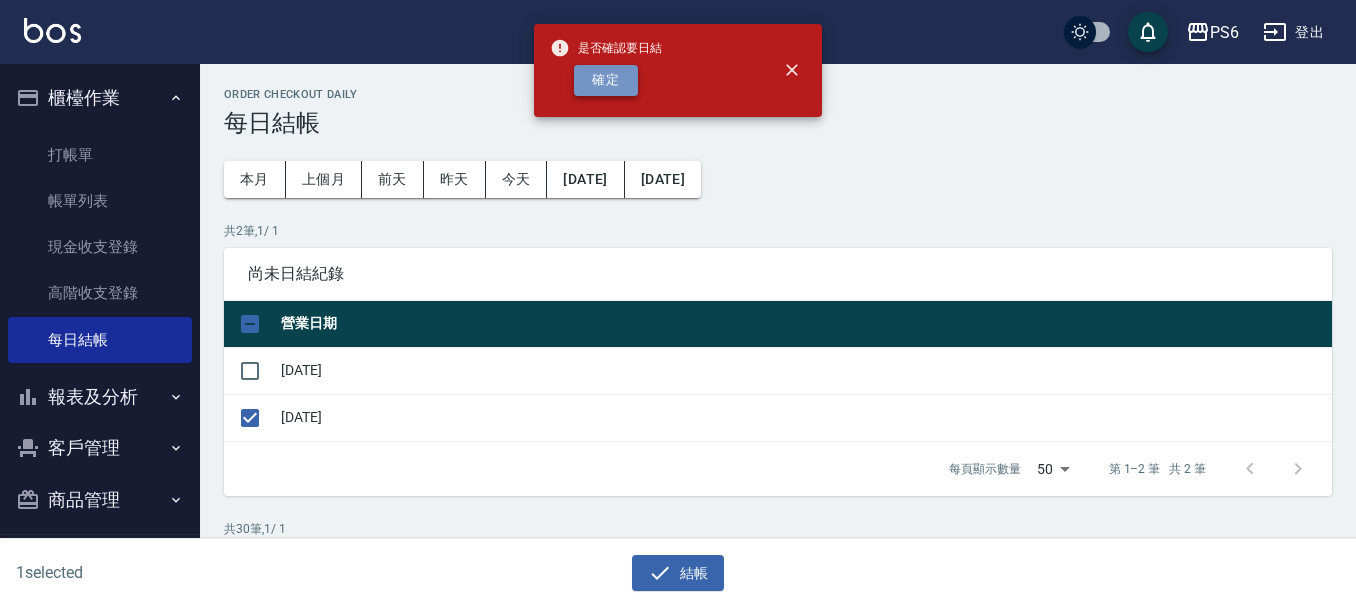 click on "確定" at bounding box center (606, 80) 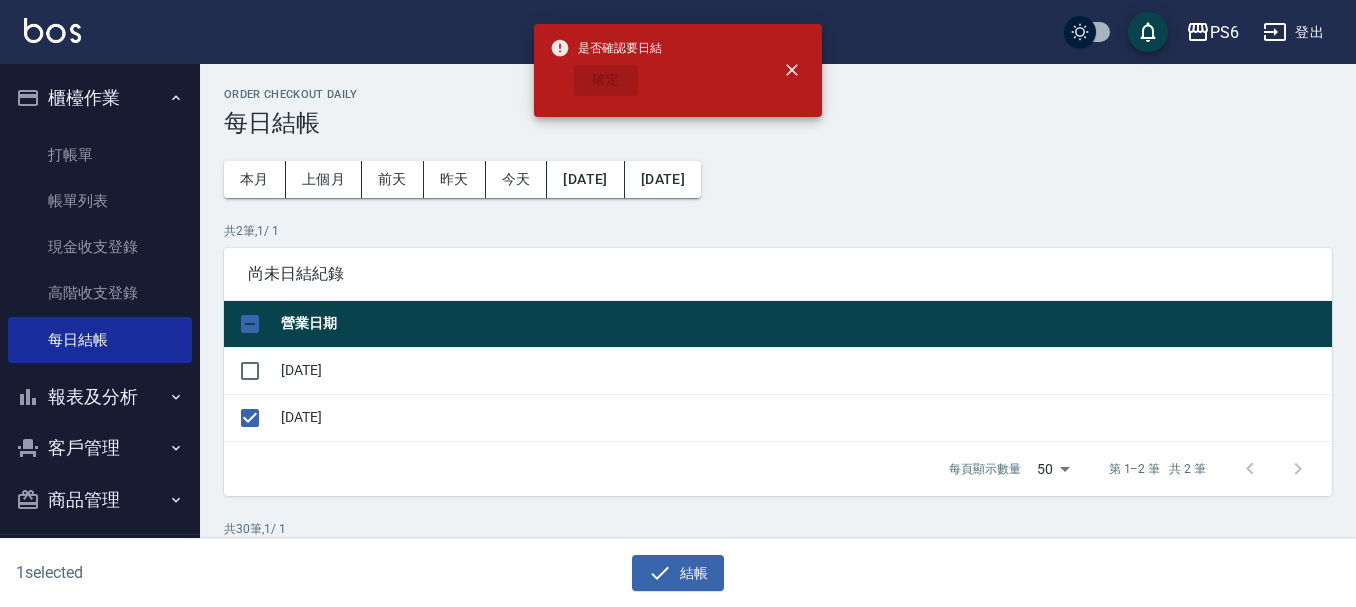 checkbox on "false" 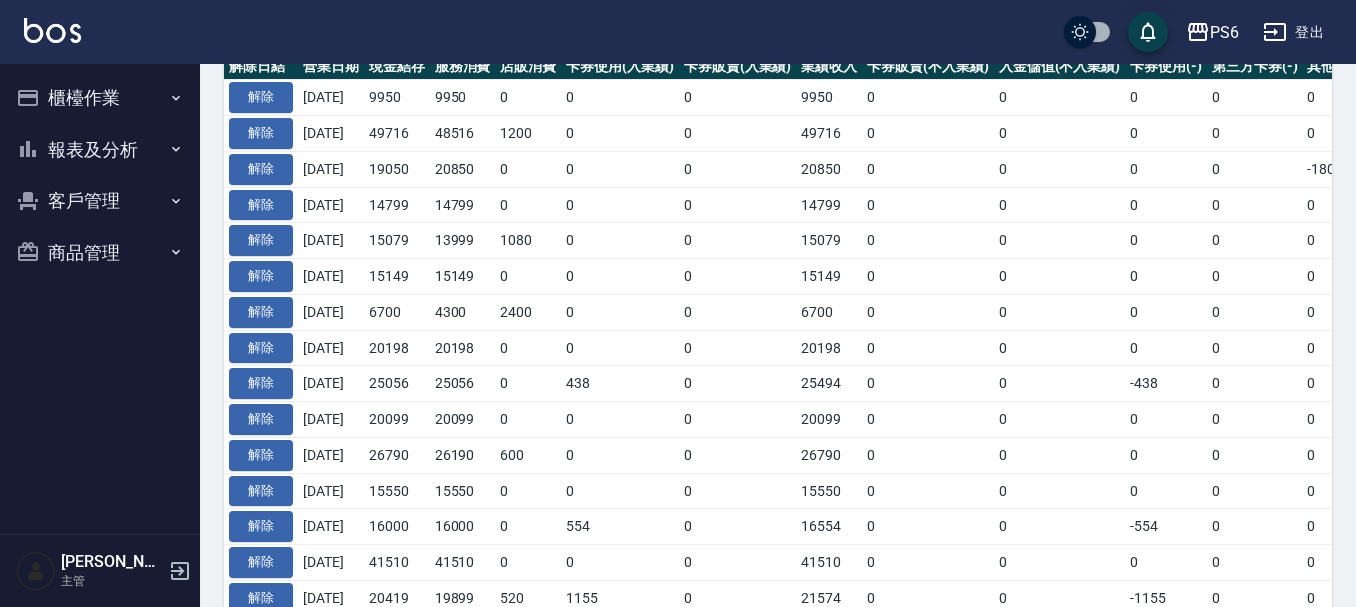 scroll, scrollTop: 400, scrollLeft: 0, axis: vertical 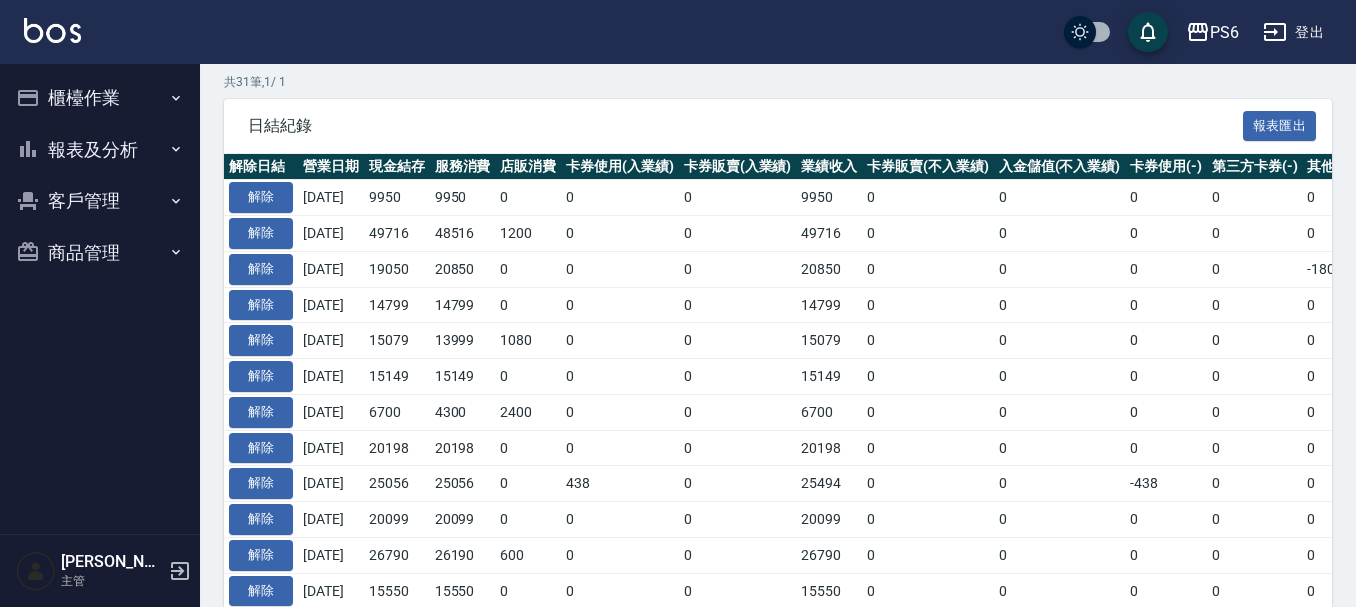 click on "報表及分析" at bounding box center (100, 150) 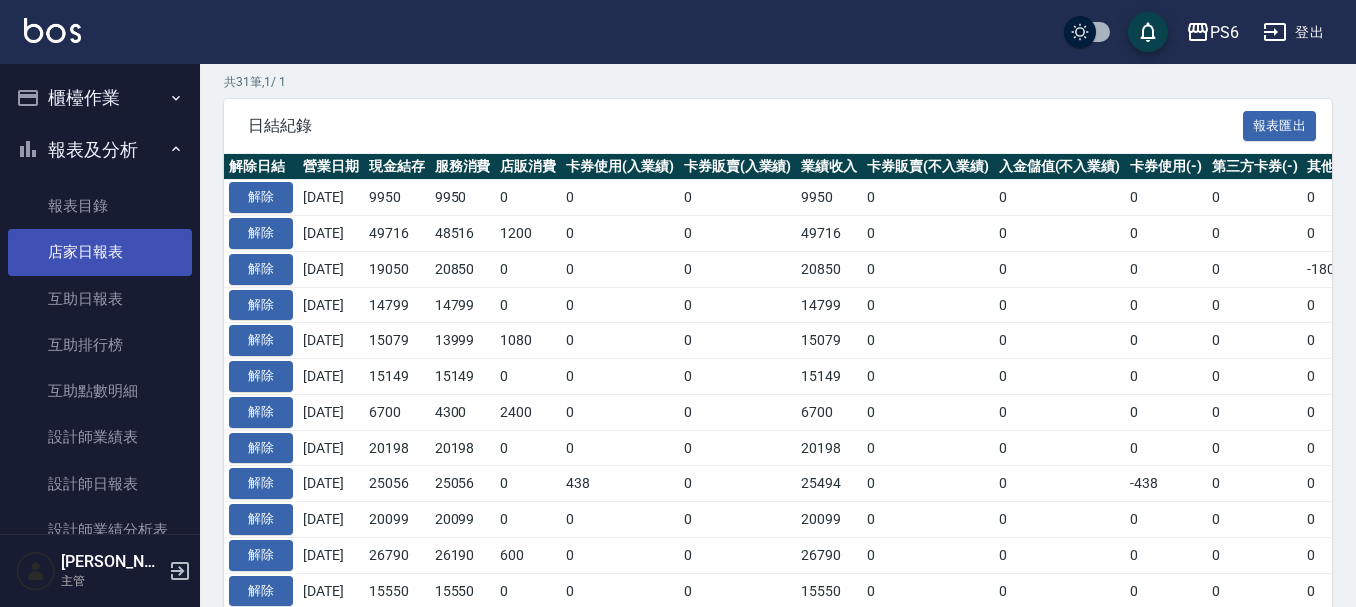 scroll, scrollTop: 200, scrollLeft: 0, axis: vertical 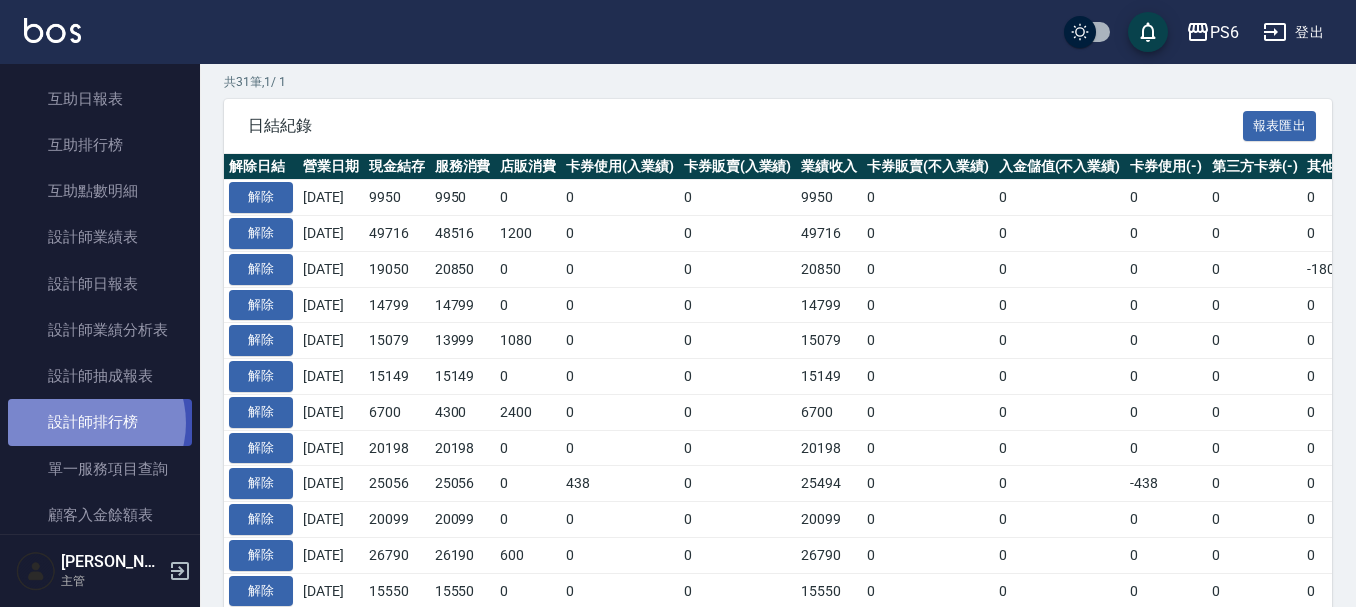 click on "設計師排行榜" at bounding box center [100, 422] 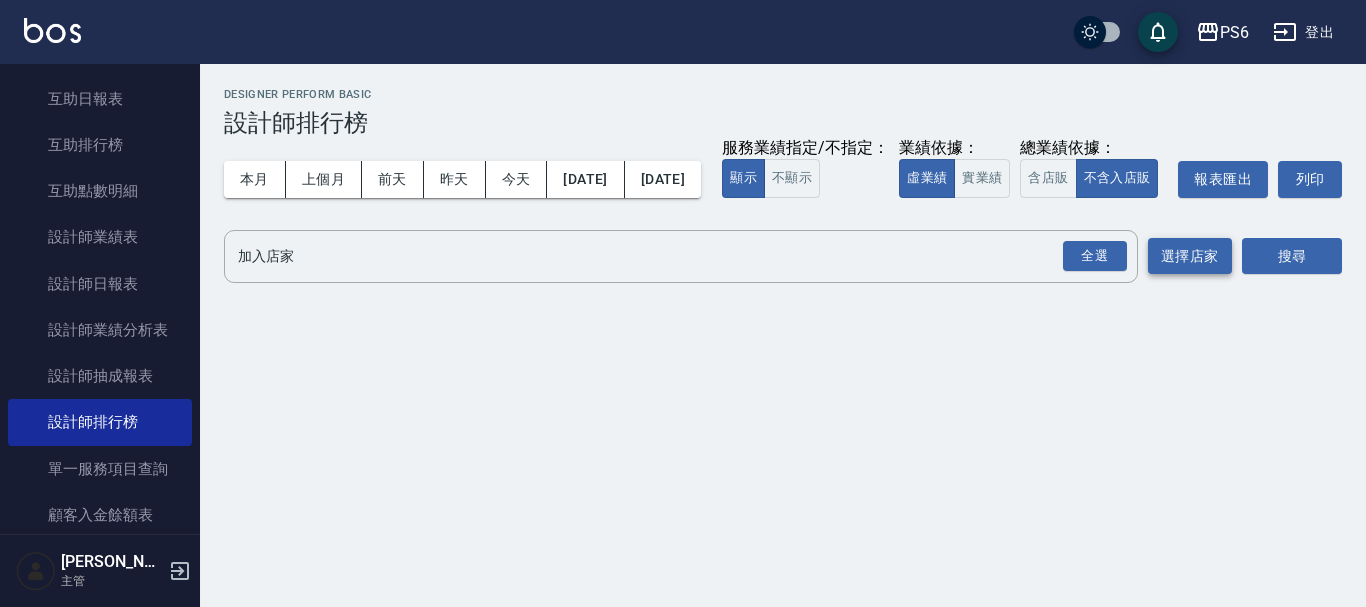 drag, startPoint x: 1106, startPoint y: 300, endPoint x: 1217, endPoint y: 299, distance: 111.0045 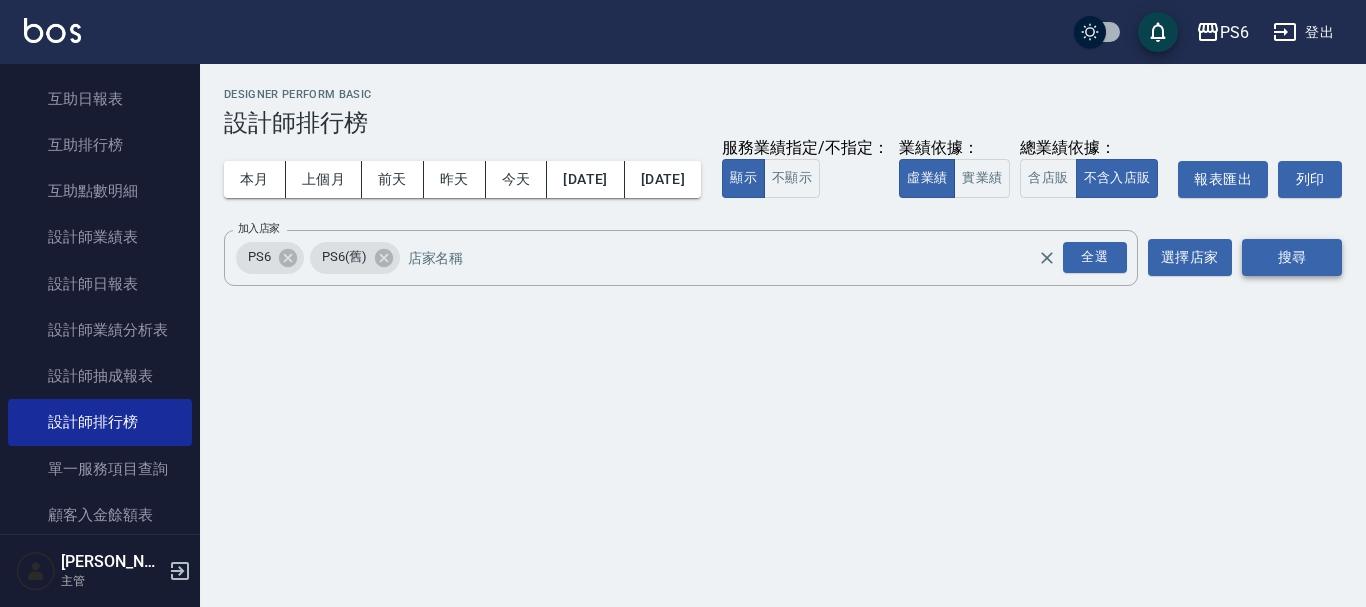 click on "搜尋" at bounding box center [1292, 257] 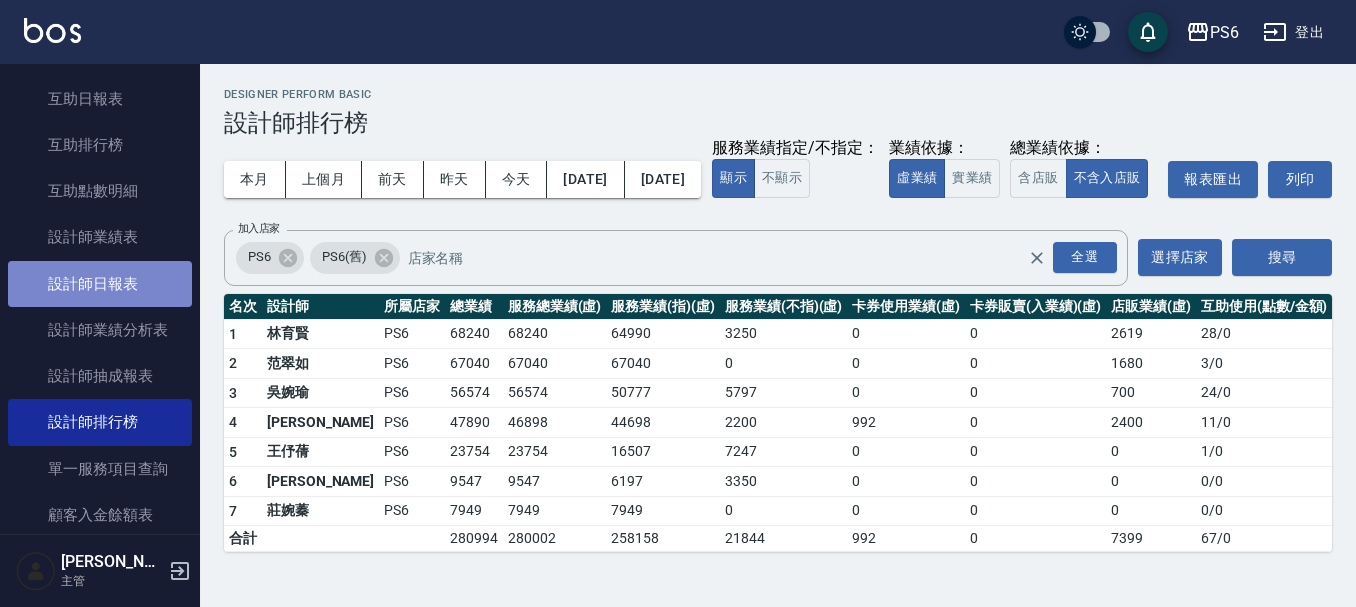 click on "設計師日報表" at bounding box center (100, 284) 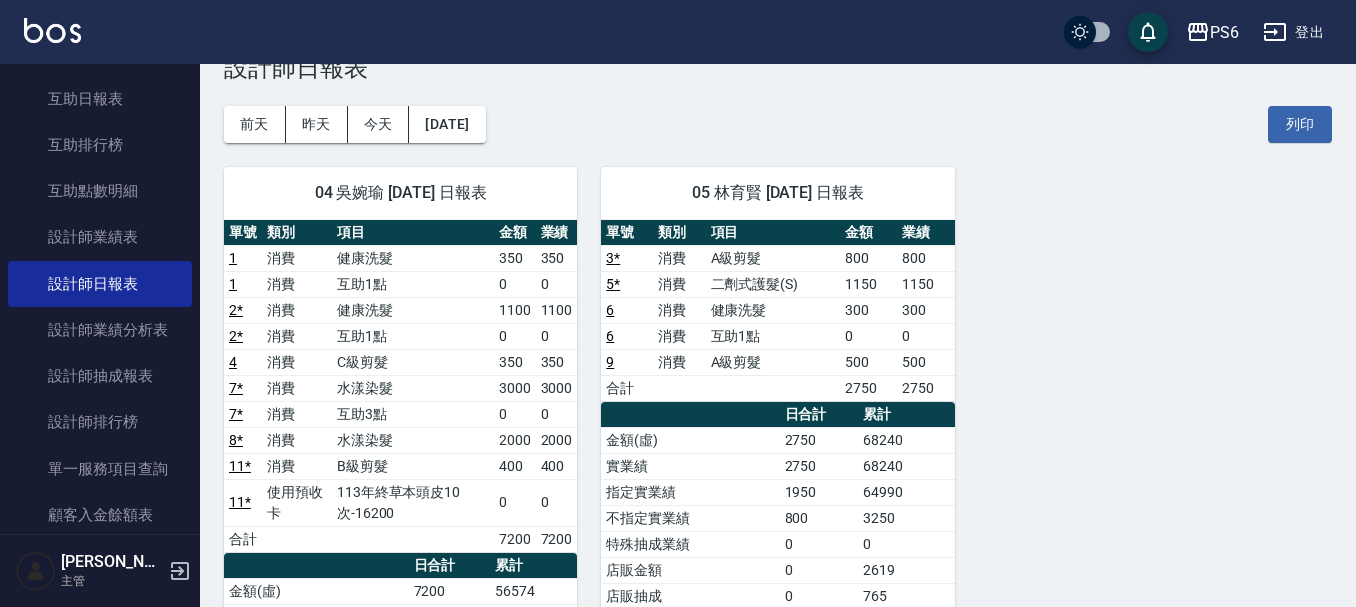 scroll, scrollTop: 0, scrollLeft: 0, axis: both 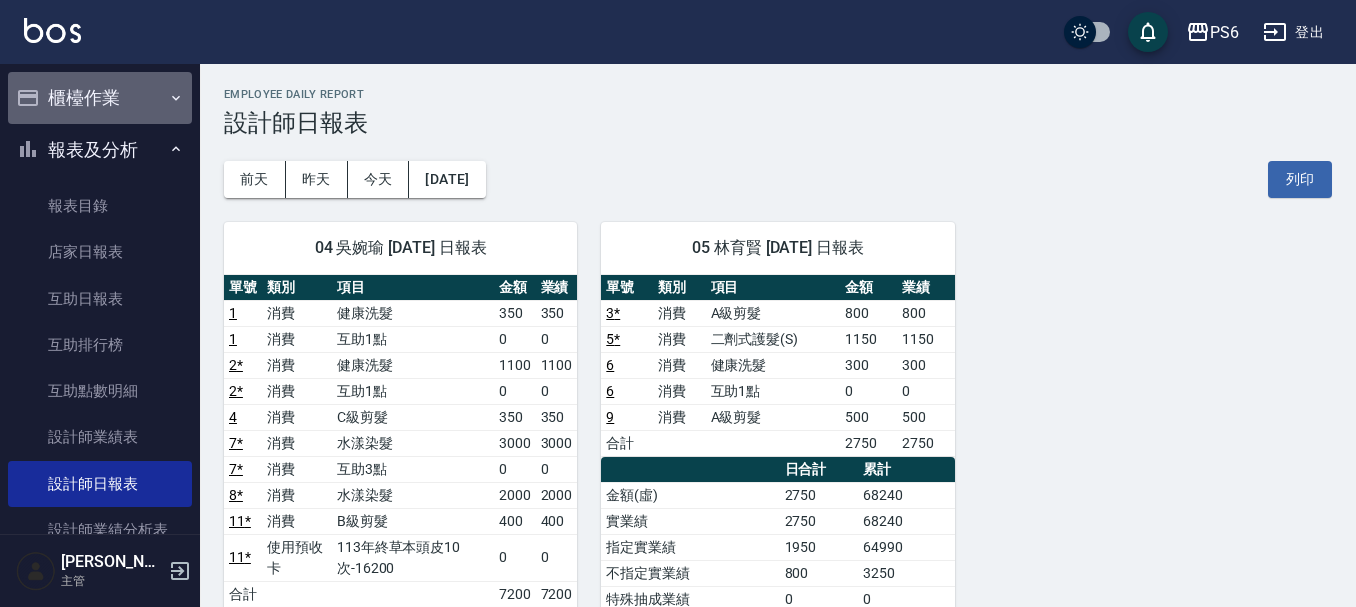 click on "櫃檯作業" at bounding box center [100, 98] 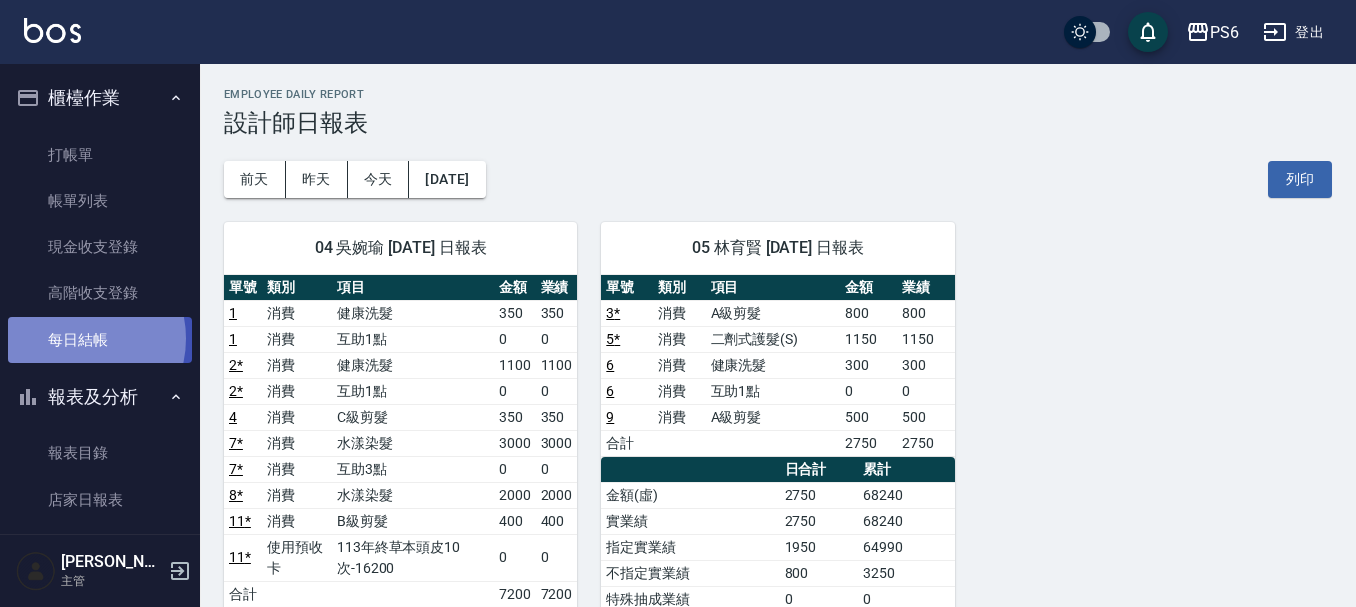 click on "每日結帳" at bounding box center [100, 340] 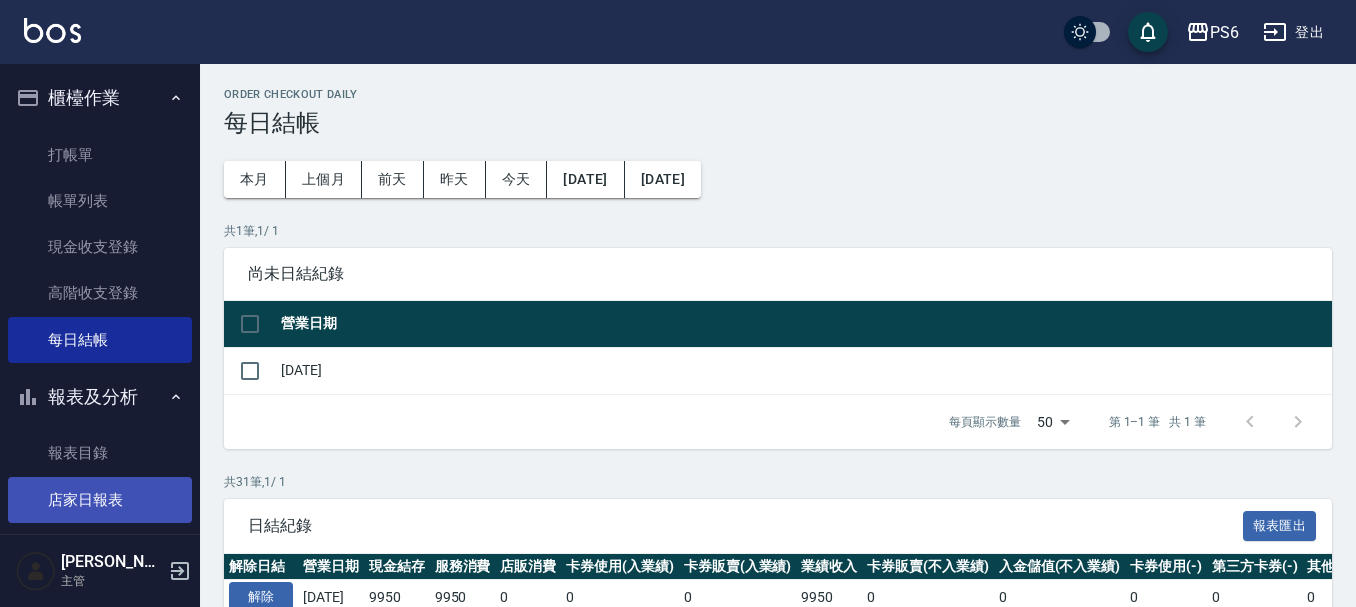 click on "店家日報表" at bounding box center [100, 500] 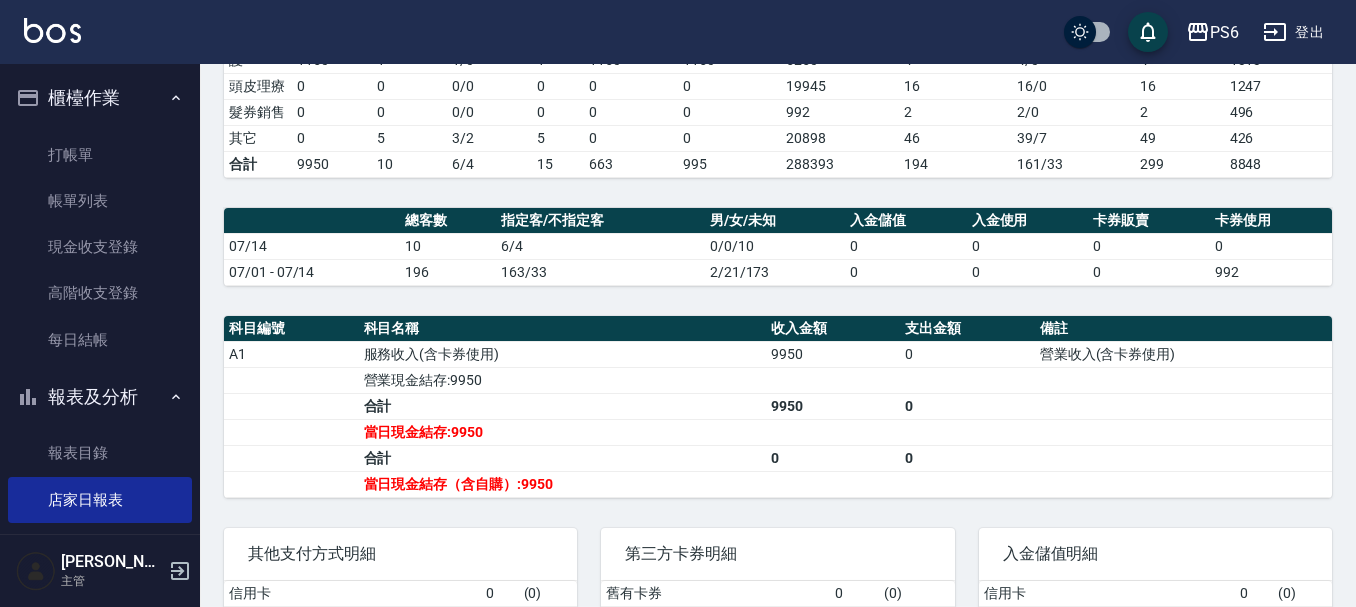 scroll, scrollTop: 600, scrollLeft: 0, axis: vertical 